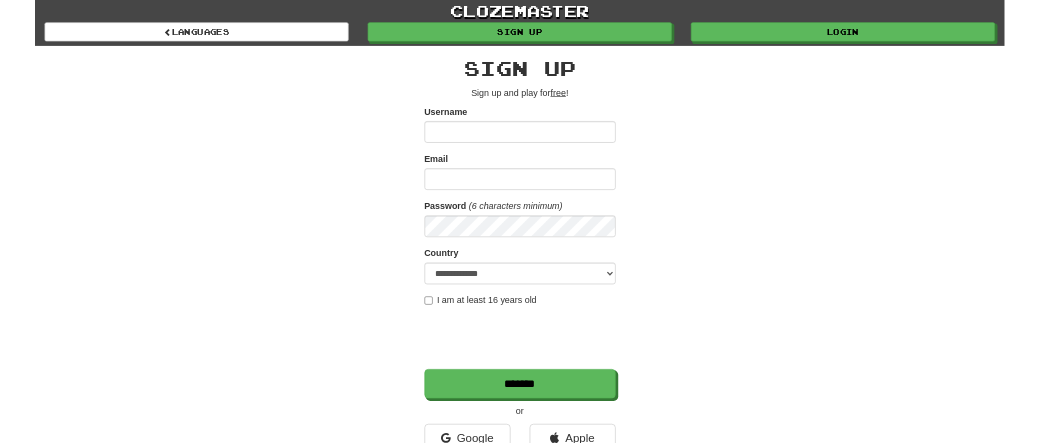 scroll, scrollTop: 0, scrollLeft: 0, axis: both 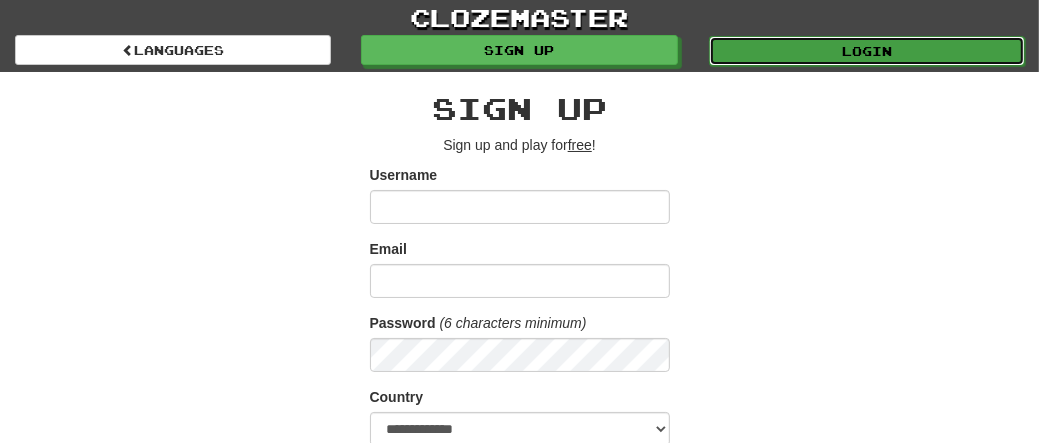 click on "Login" at bounding box center (867, 51) 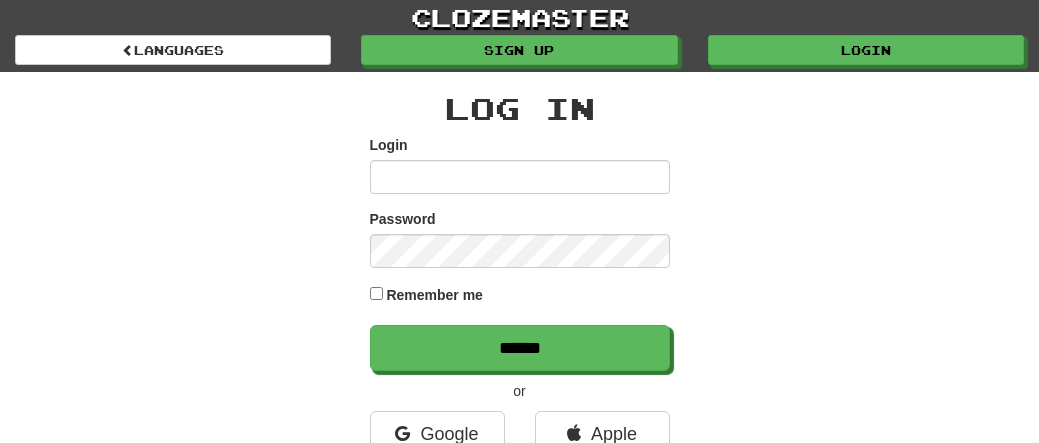 scroll, scrollTop: 0, scrollLeft: 0, axis: both 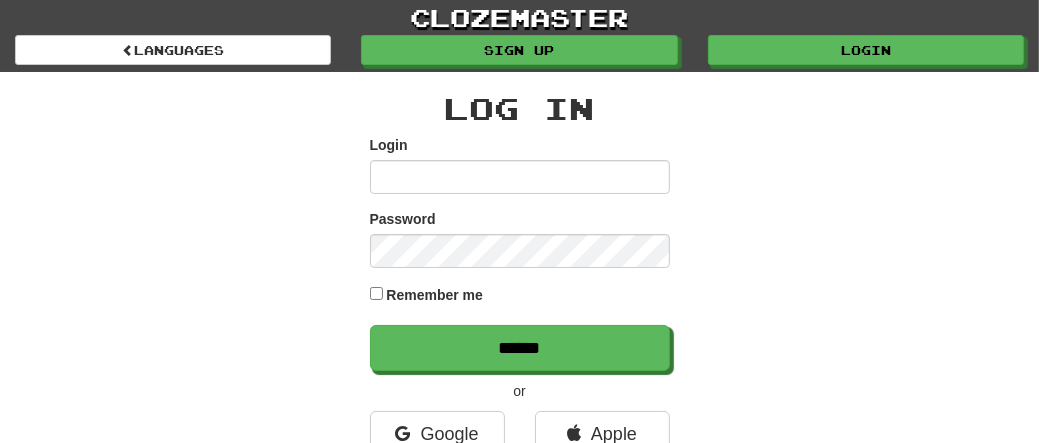 click on "Login" at bounding box center (520, 177) 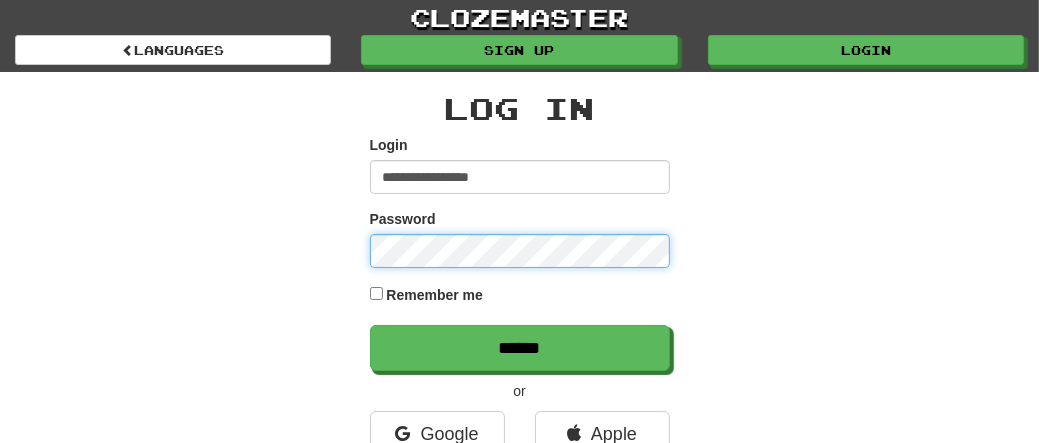 click on "******" at bounding box center [520, 348] 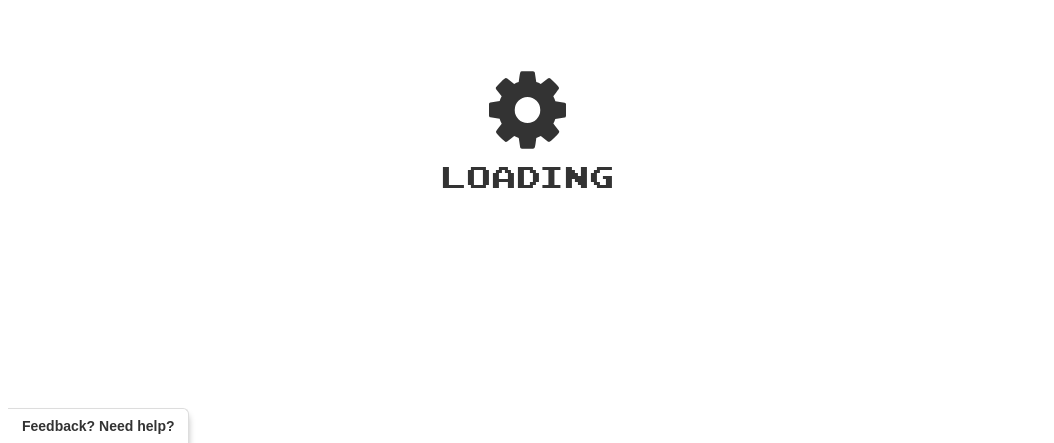 scroll, scrollTop: 0, scrollLeft: 0, axis: both 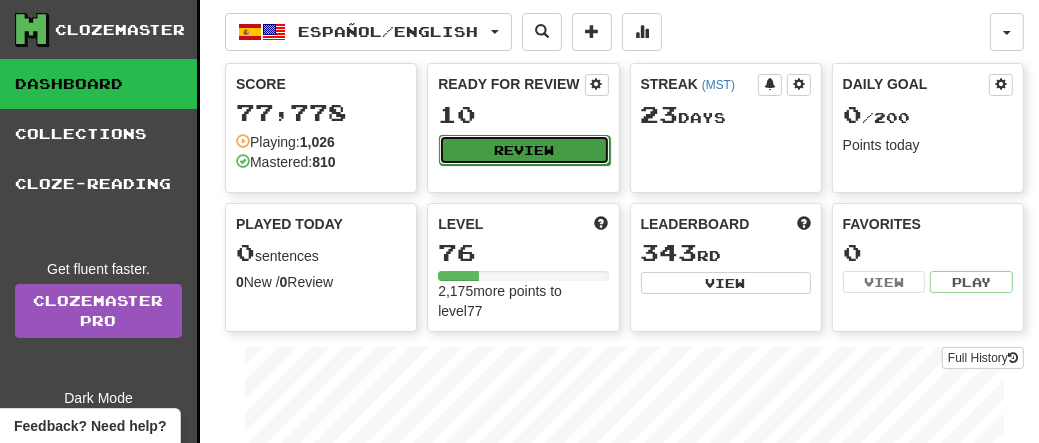 click on "Review" at bounding box center (524, 150) 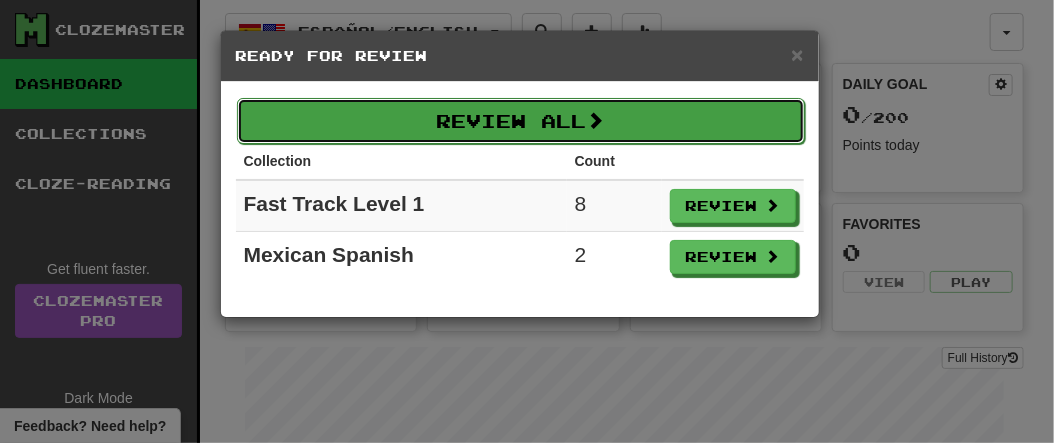 click on "Review All" at bounding box center (521, 121) 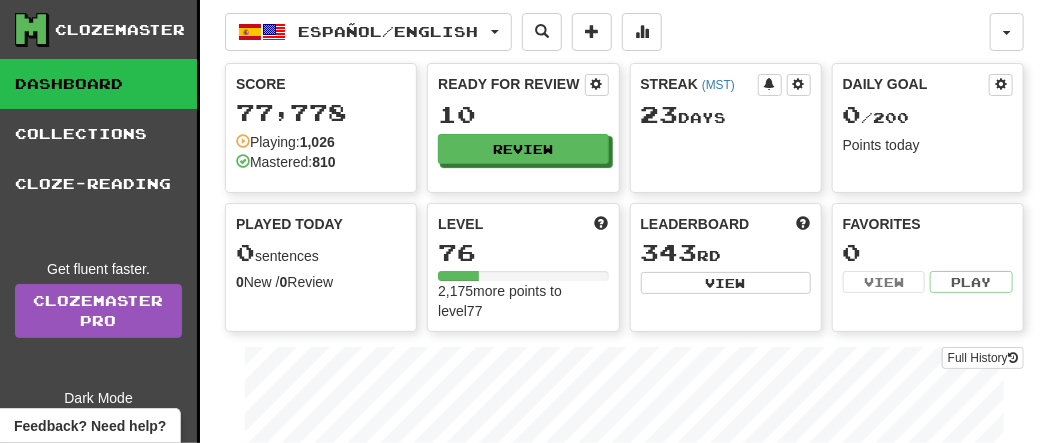 select on "**" 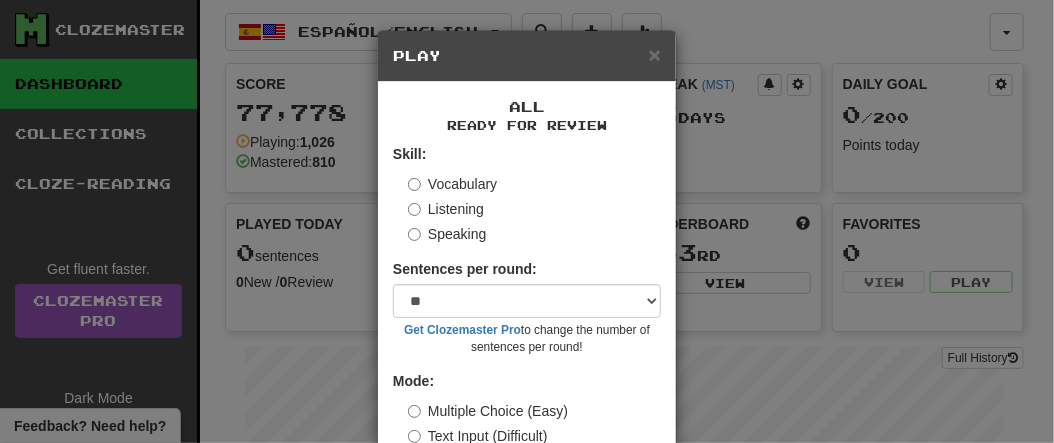 scroll, scrollTop: 120, scrollLeft: 0, axis: vertical 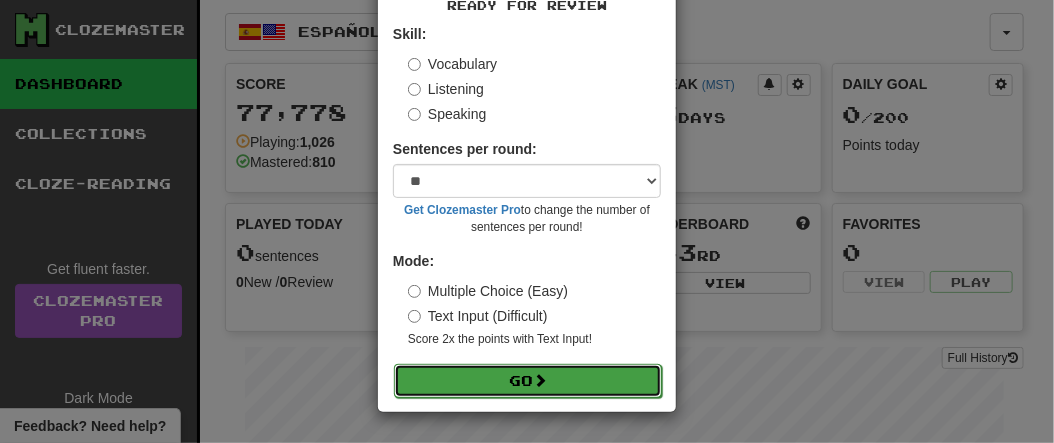 click on "Go" at bounding box center (528, 381) 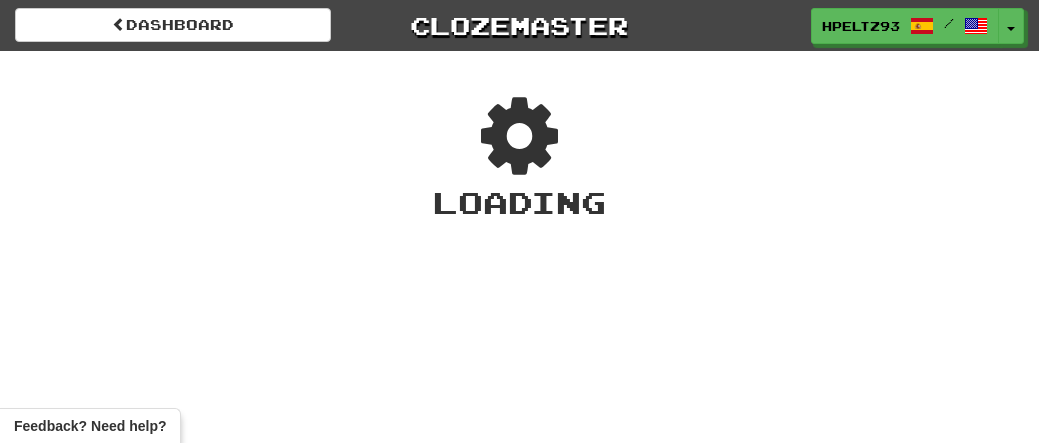 scroll, scrollTop: 0, scrollLeft: 0, axis: both 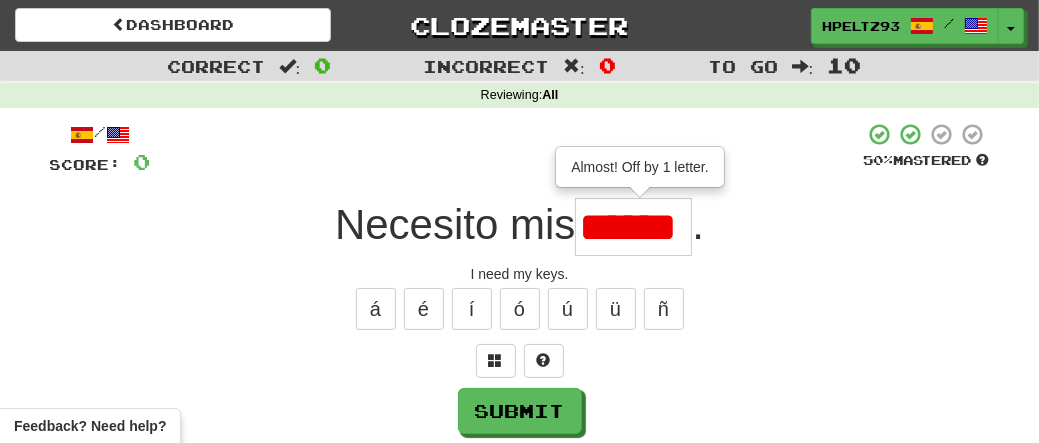 type on "******" 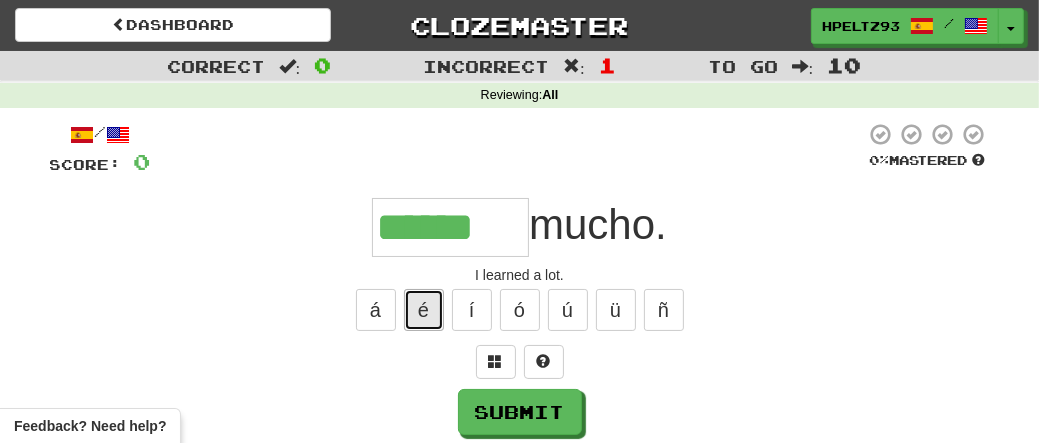 click on "é" at bounding box center (424, 310) 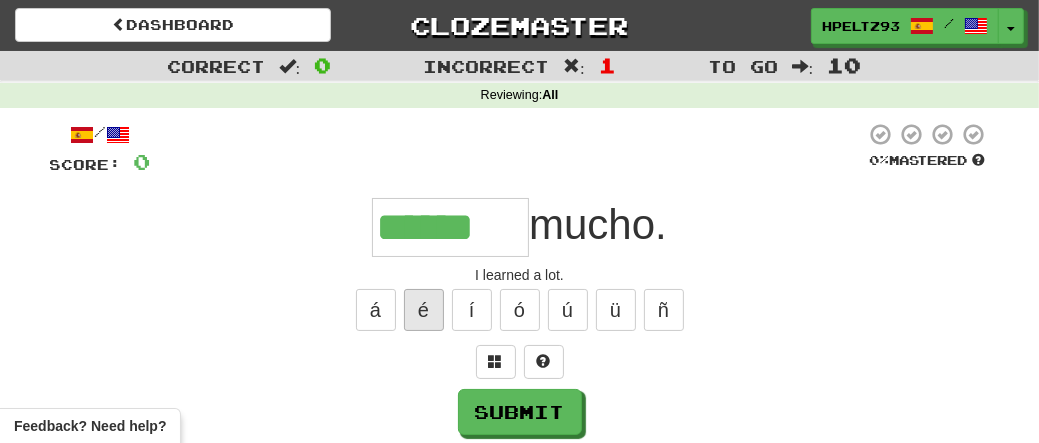 type on "*******" 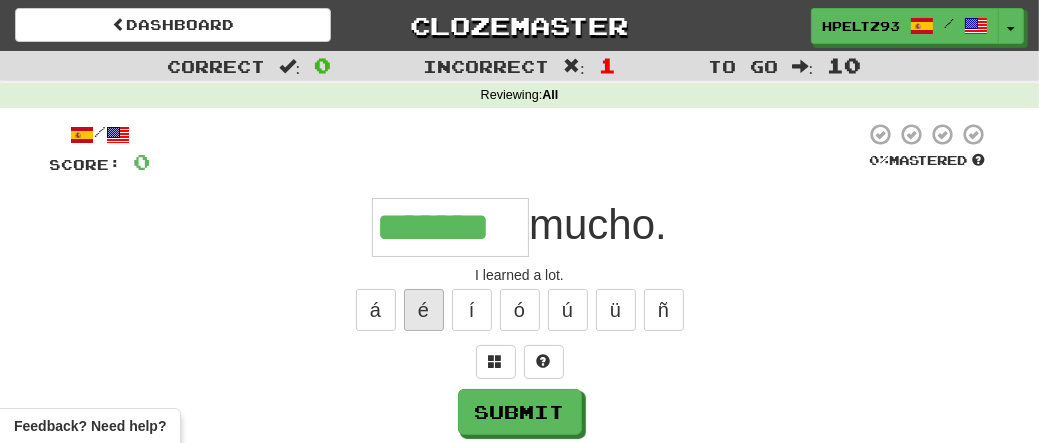 scroll, scrollTop: 0, scrollLeft: 4, axis: horizontal 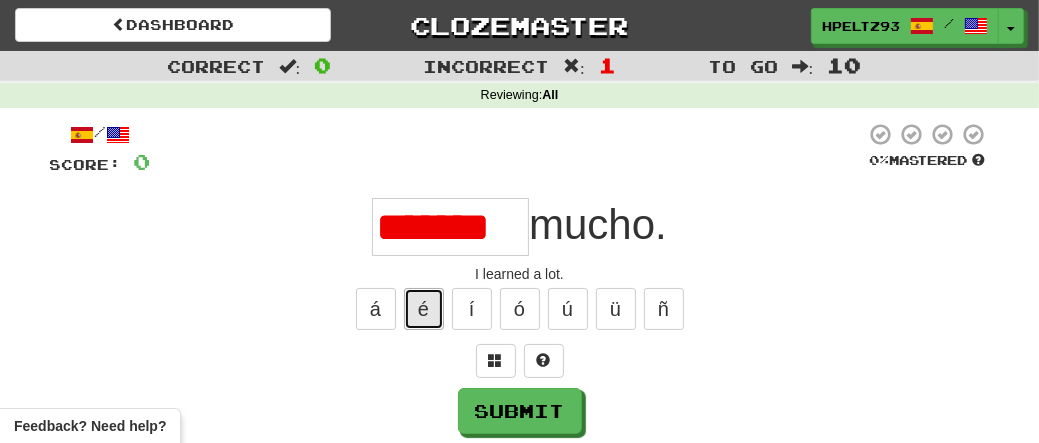 type 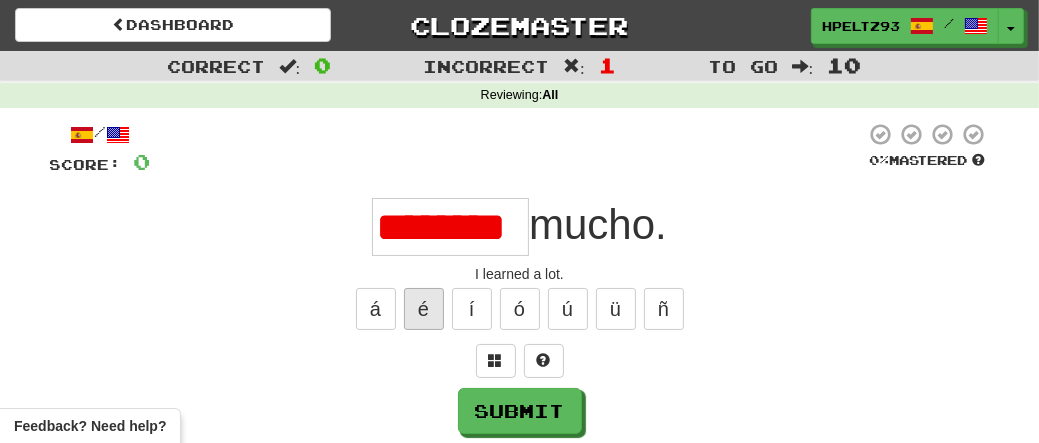 click on "é" at bounding box center (424, 309) 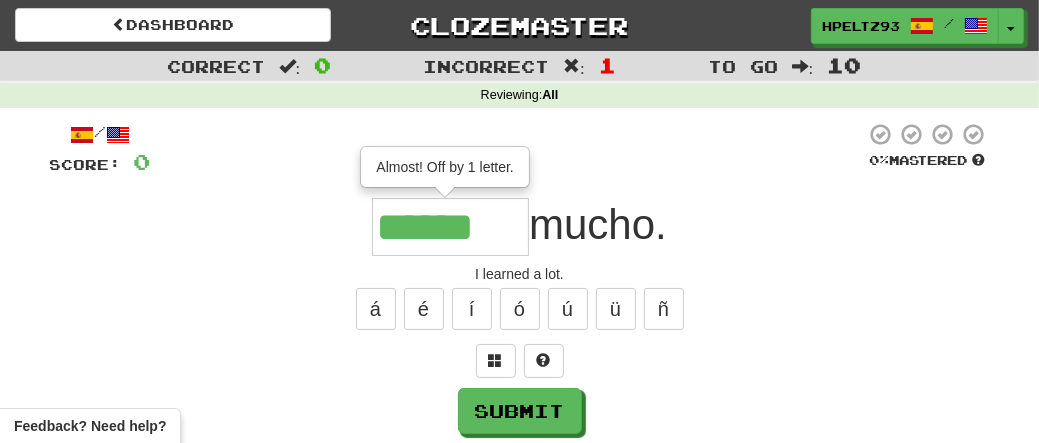 scroll, scrollTop: 0, scrollLeft: 0, axis: both 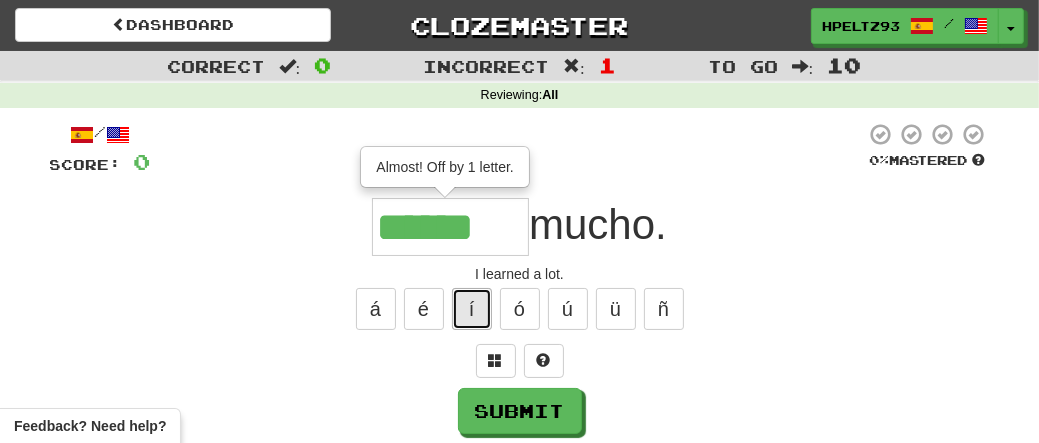 click on "í" at bounding box center (472, 309) 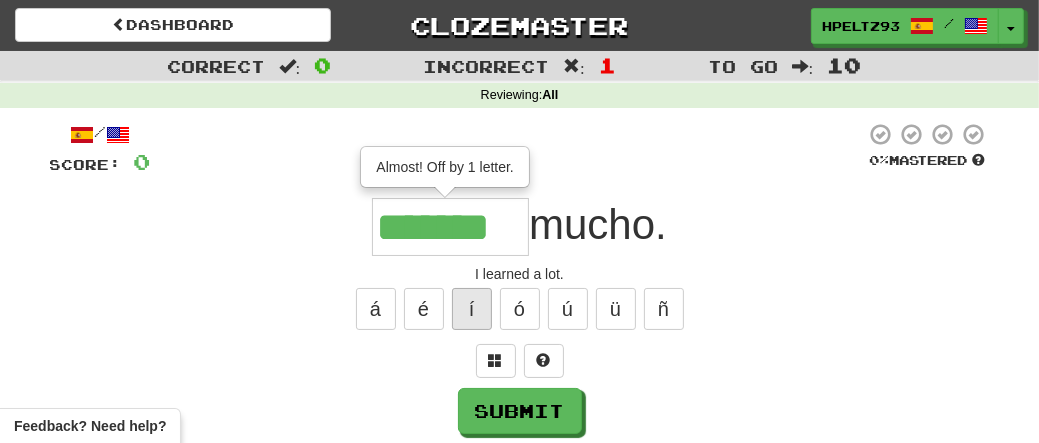 type on "*******" 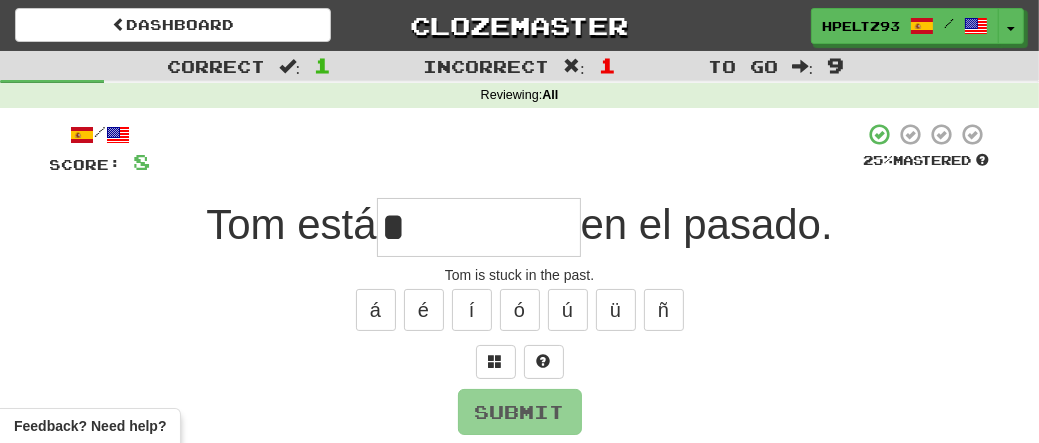 type on "**" 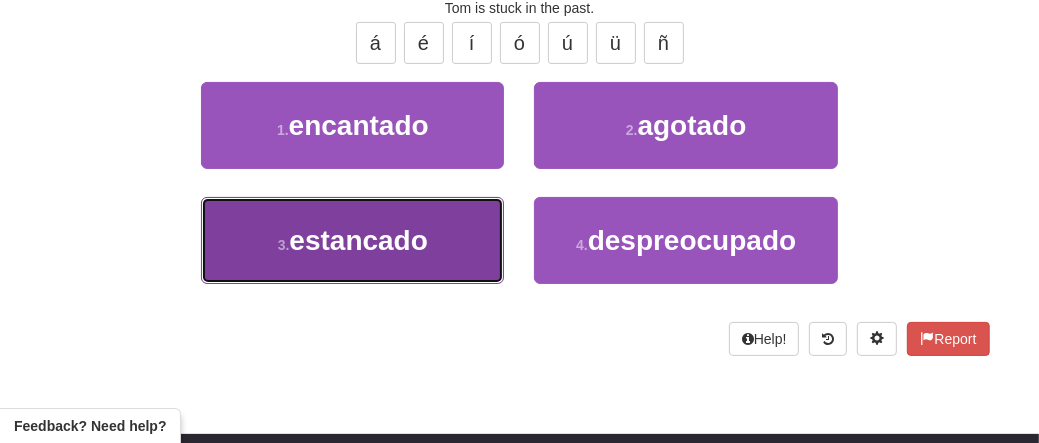 click on "3 .  estancado" at bounding box center (352, 240) 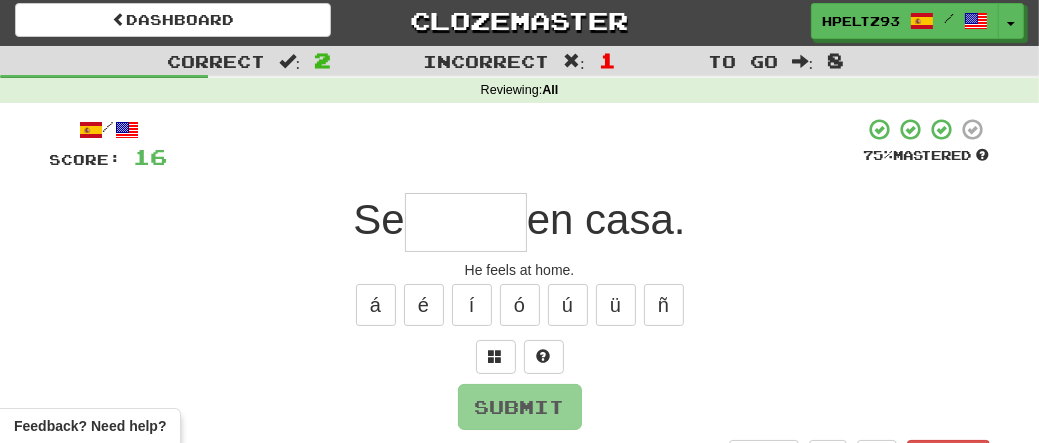 scroll, scrollTop: 0, scrollLeft: 0, axis: both 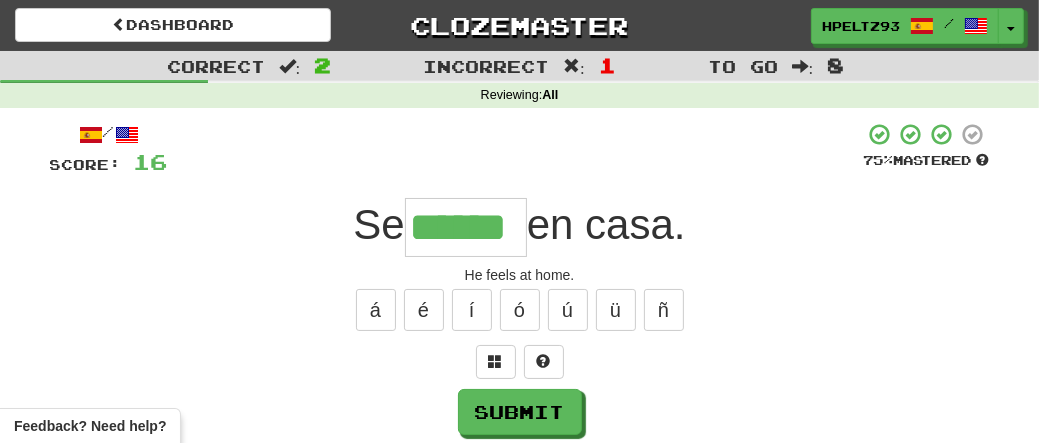 type on "******" 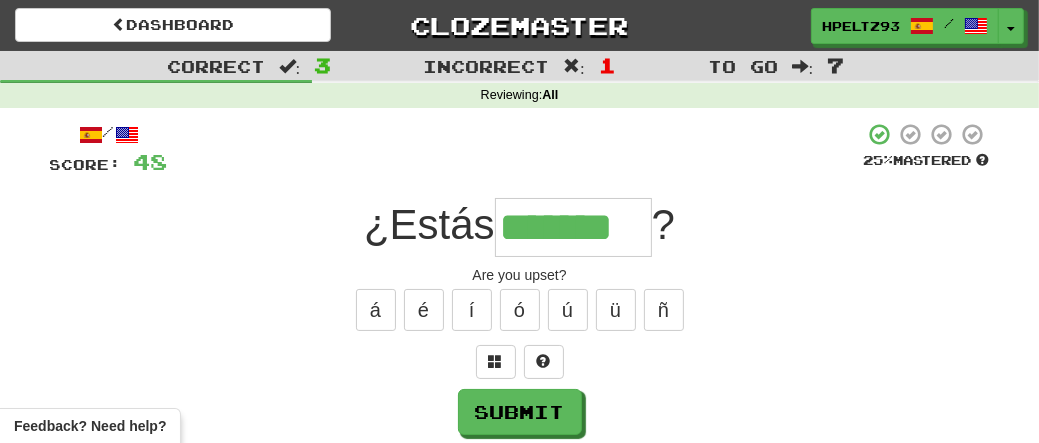 type on "*******" 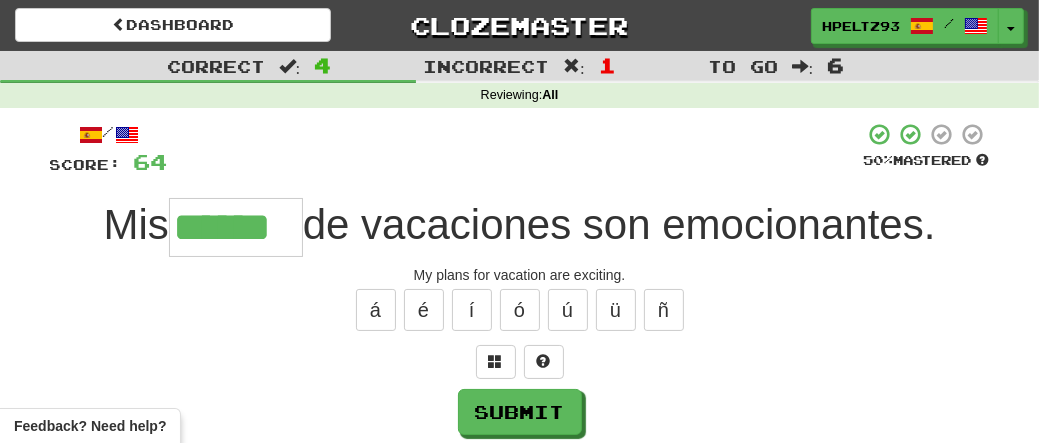 type on "******" 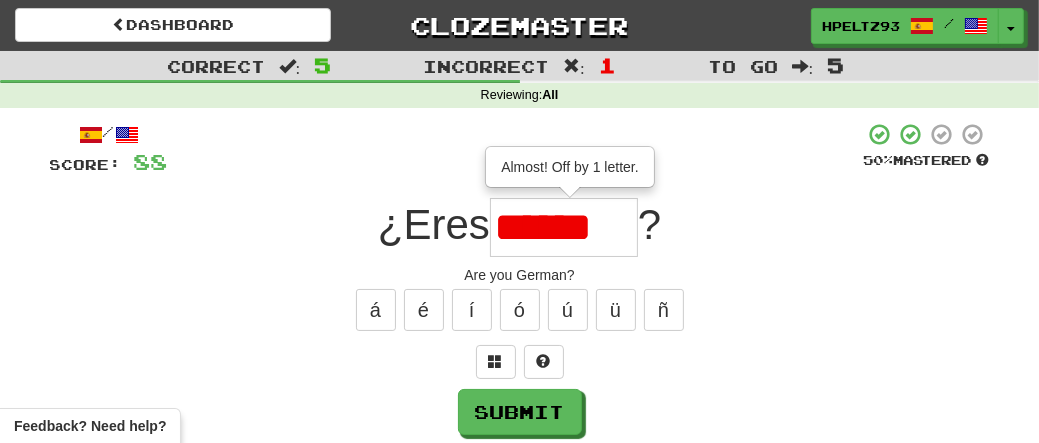 type on "******" 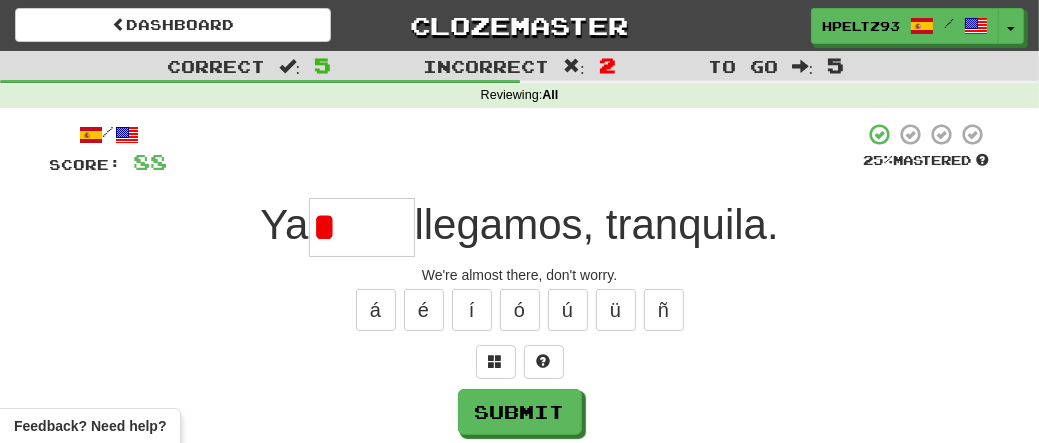 type on "**" 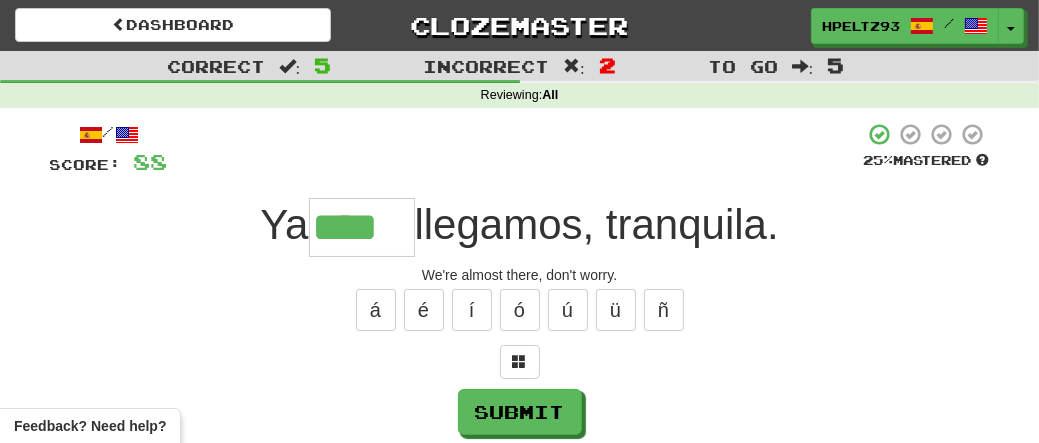 type on "****" 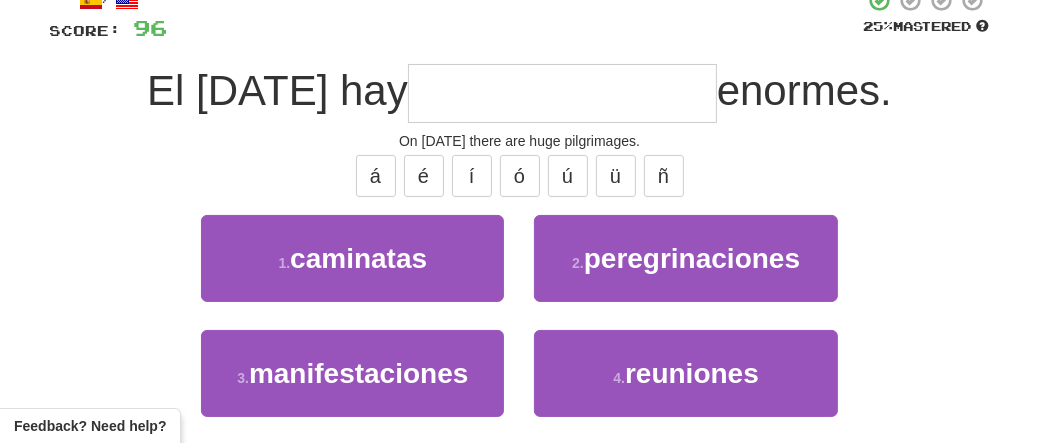 scroll, scrollTop: 154, scrollLeft: 0, axis: vertical 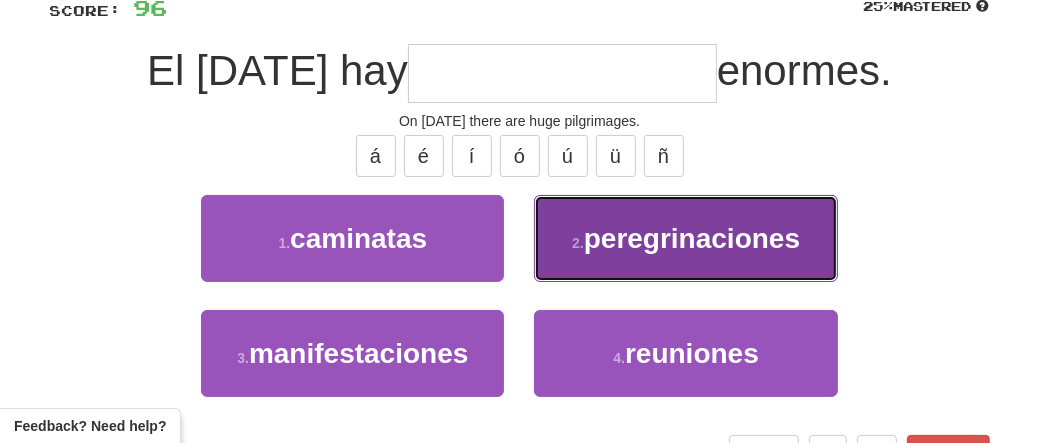 click on "peregrinaciones" at bounding box center [692, 238] 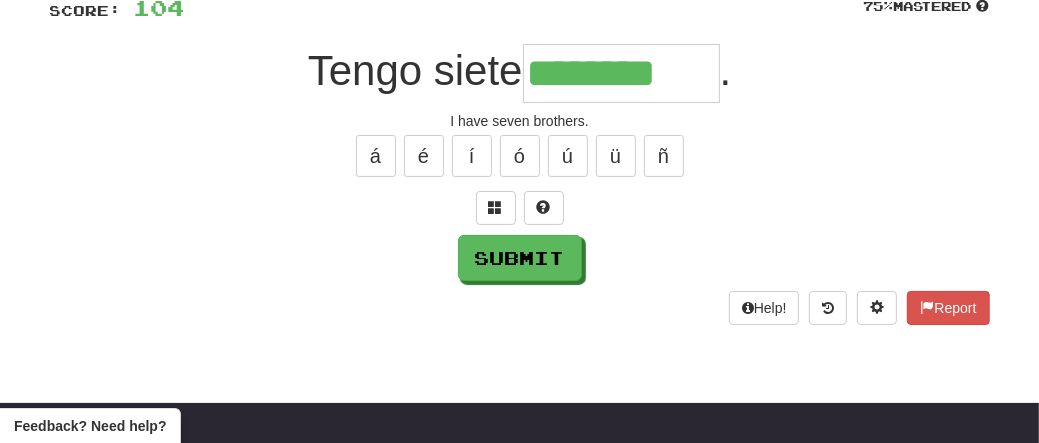type on "********" 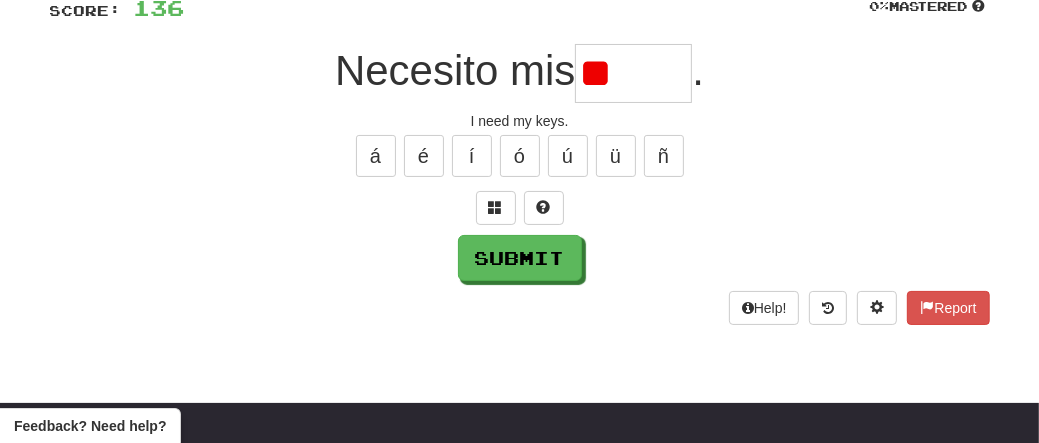 type on "*" 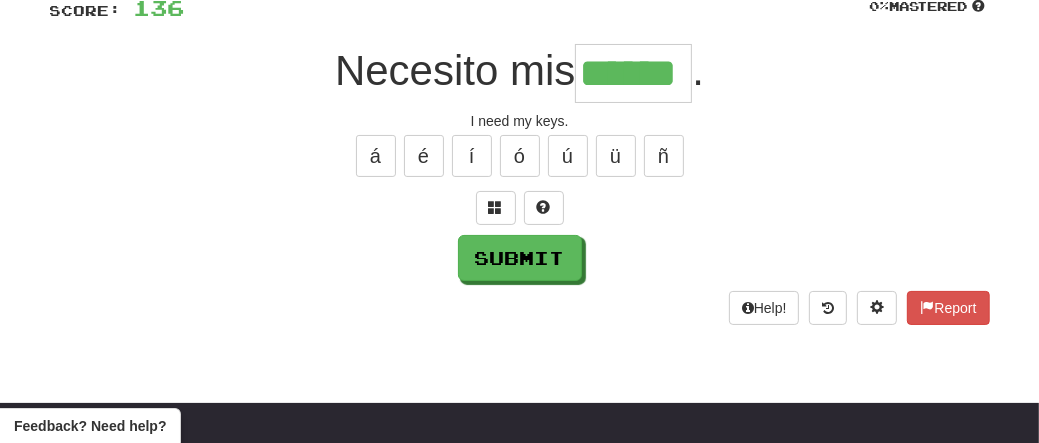 type on "******" 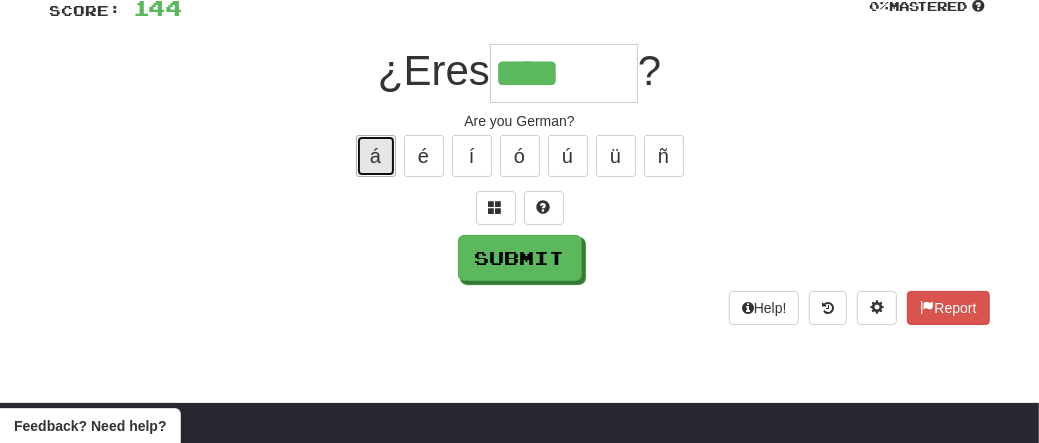 click on "á" at bounding box center [376, 156] 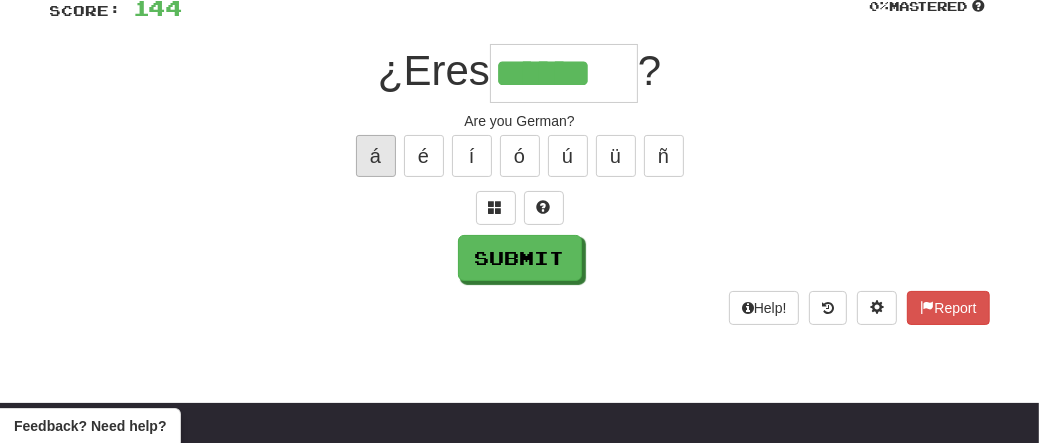 type on "******" 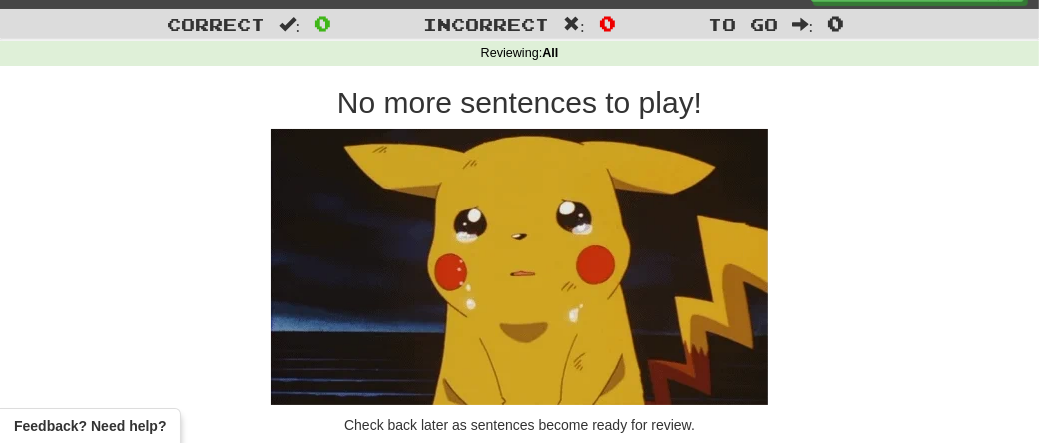 scroll, scrollTop: 0, scrollLeft: 0, axis: both 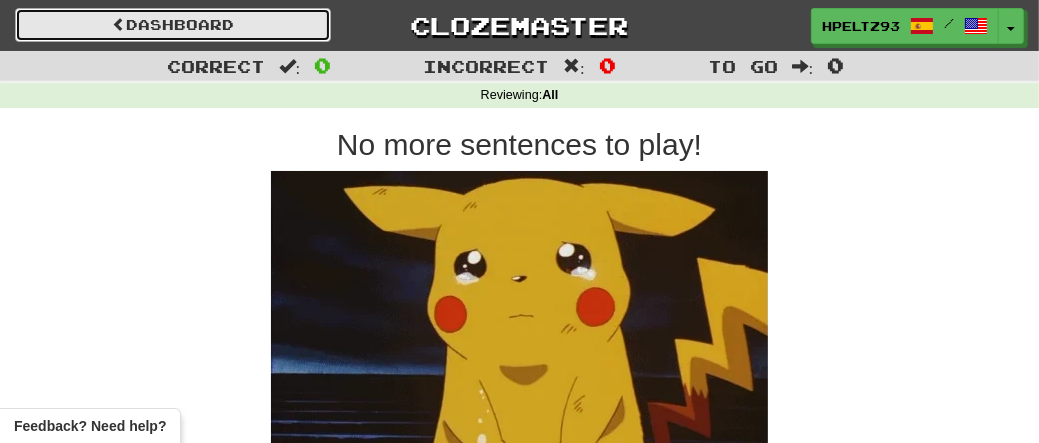 click on "Dashboard" at bounding box center [173, 25] 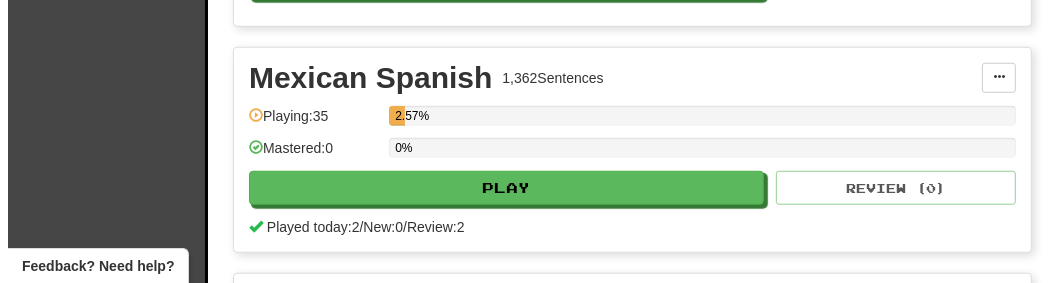 scroll, scrollTop: 1206, scrollLeft: 0, axis: vertical 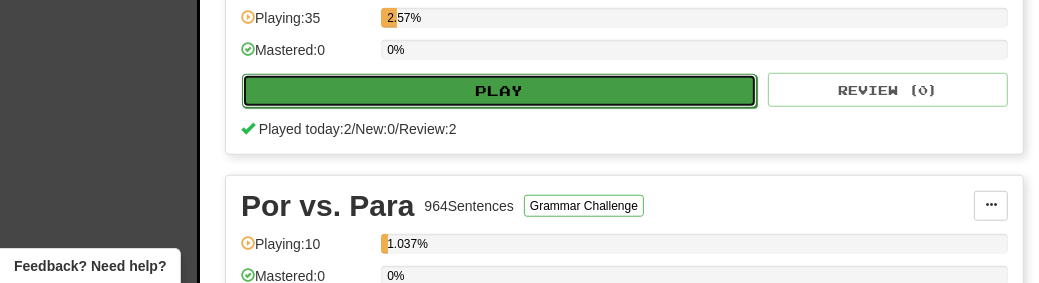click on "Play" at bounding box center (499, 91) 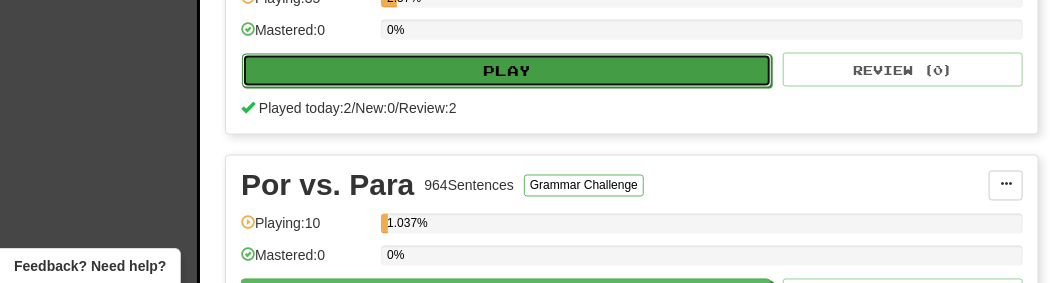 select on "**" 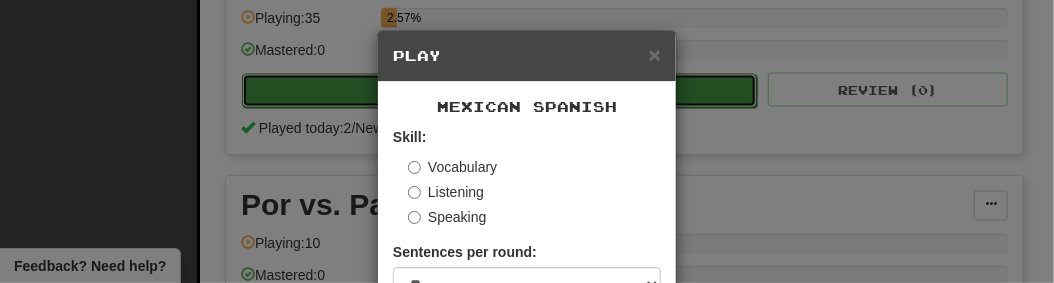 type 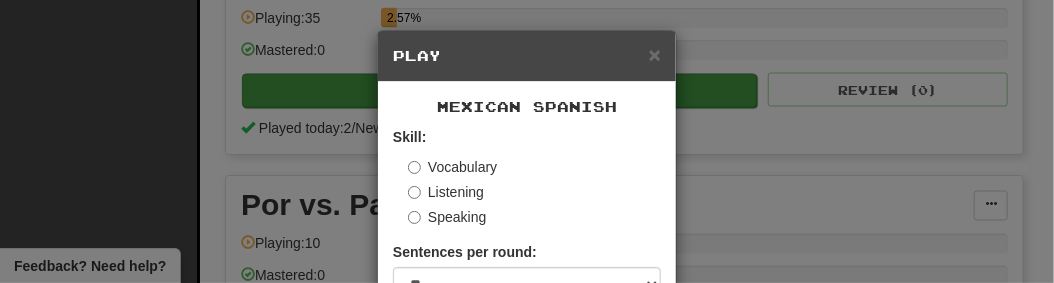 scroll, scrollTop: 262, scrollLeft: 0, axis: vertical 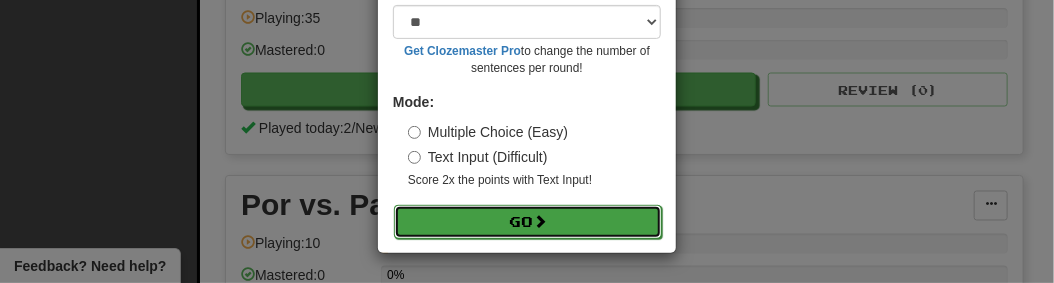 click on "Go" at bounding box center (528, 222) 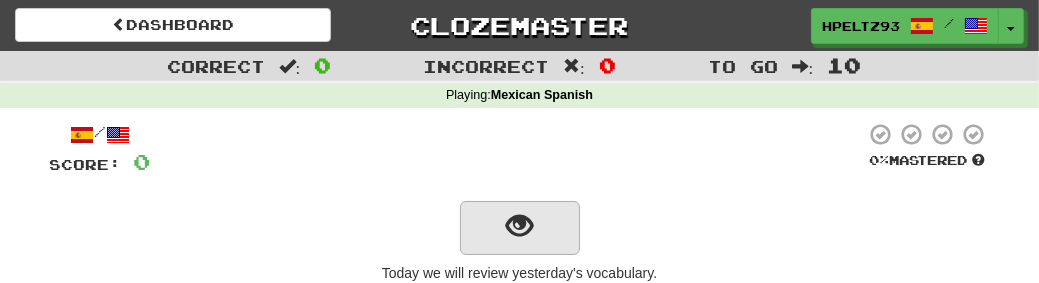 scroll, scrollTop: 40, scrollLeft: 0, axis: vertical 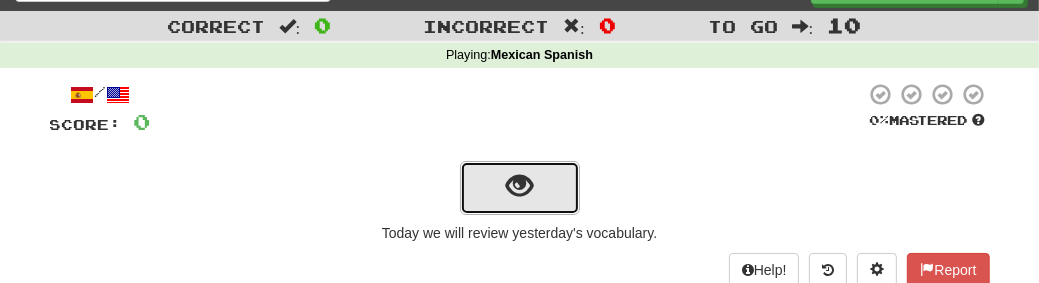 click at bounding box center [519, 186] 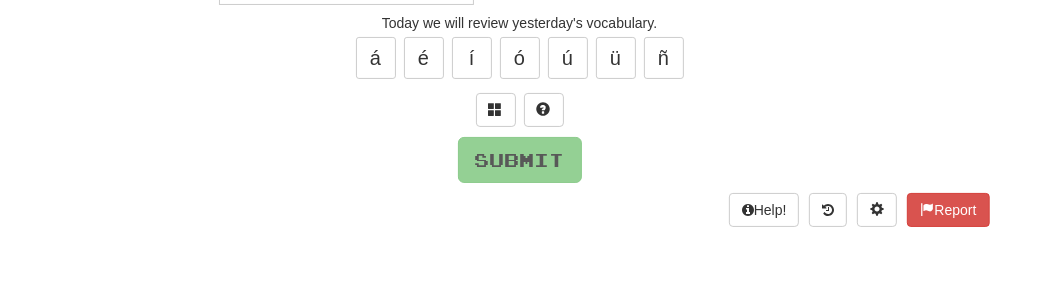 scroll, scrollTop: 252, scrollLeft: 0, axis: vertical 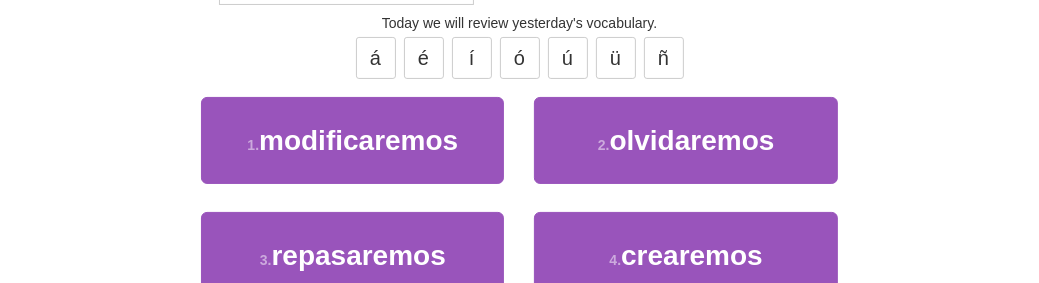 type on "**********" 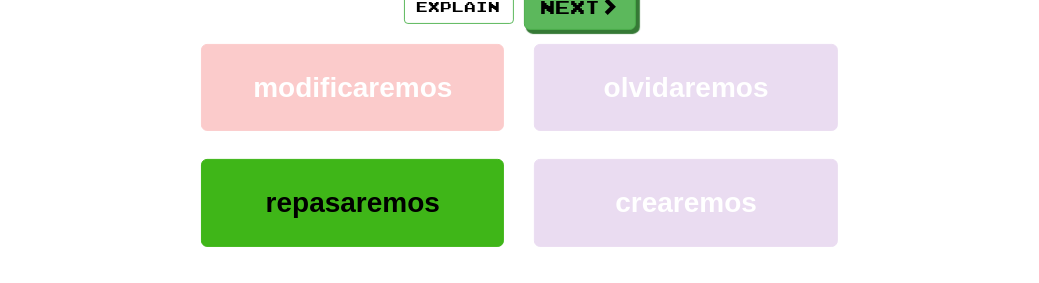 scroll, scrollTop: 374, scrollLeft: 0, axis: vertical 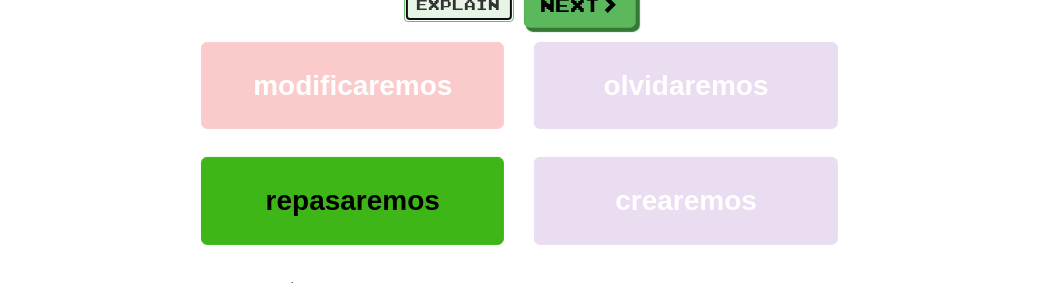 click on "Explain" at bounding box center [459, 5] 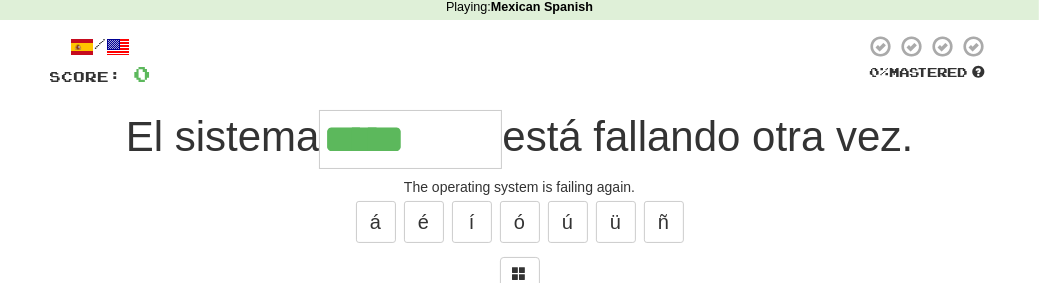 scroll, scrollTop: 89, scrollLeft: 0, axis: vertical 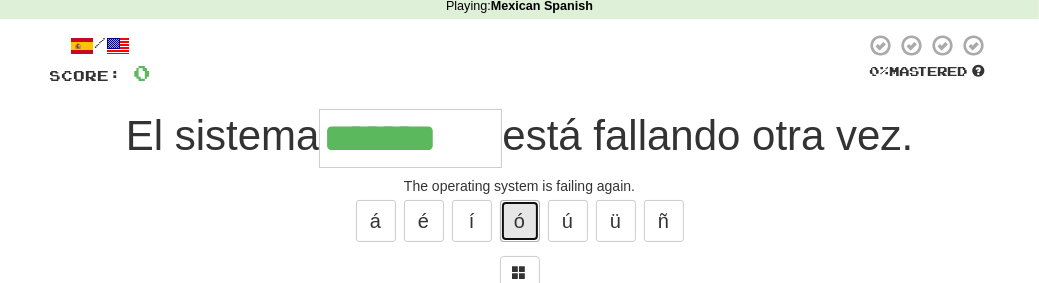 click on "ó" at bounding box center [520, 221] 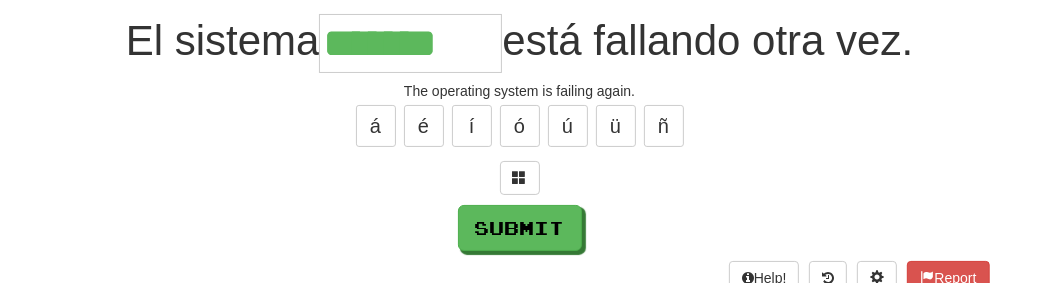 scroll, scrollTop: 185, scrollLeft: 0, axis: vertical 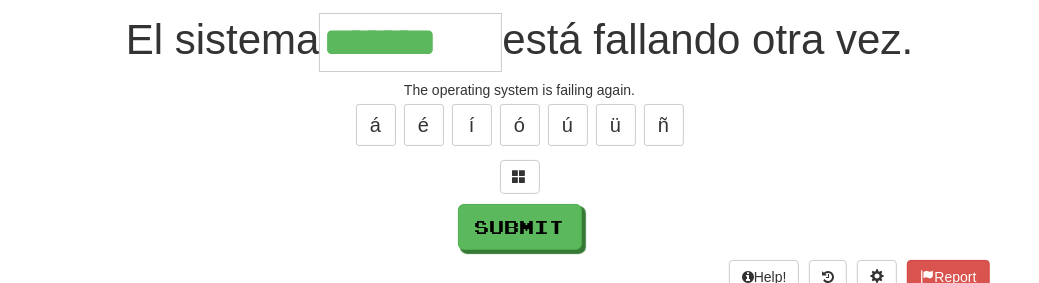 click at bounding box center [520, 177] 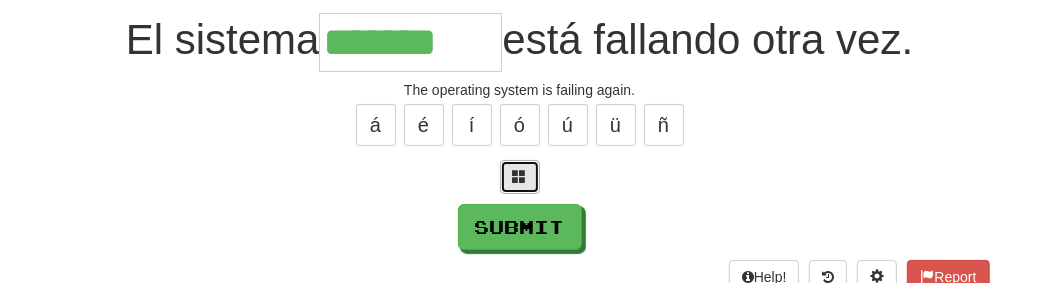 click at bounding box center (520, 177) 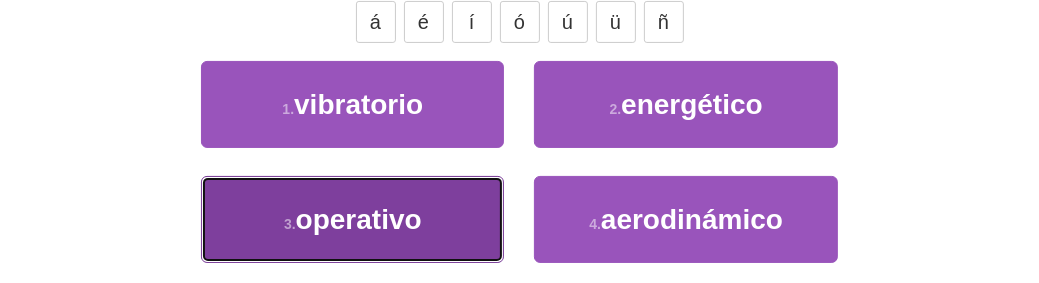 click on "3 .  operativo" at bounding box center (352, 219) 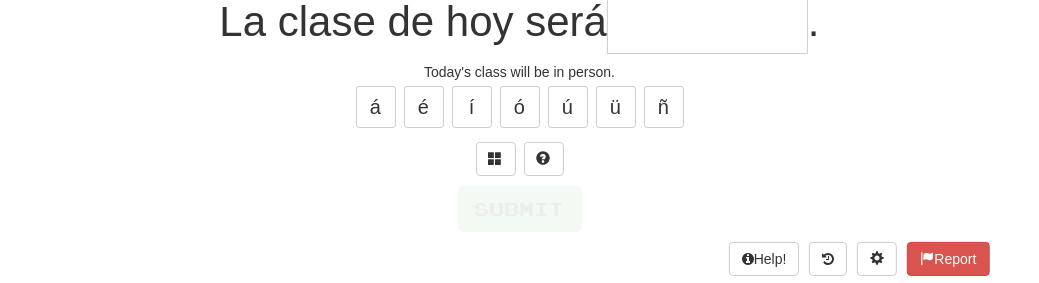 scroll, scrollTop: 198, scrollLeft: 0, axis: vertical 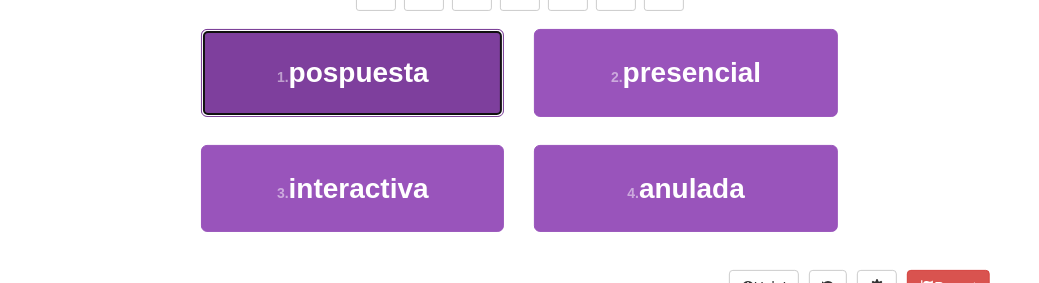 click on "1 .  pospuesta" at bounding box center (352, 72) 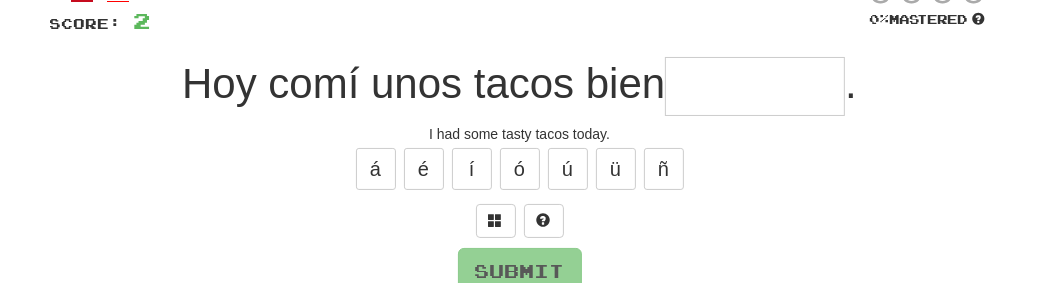 scroll, scrollTop: 140, scrollLeft: 0, axis: vertical 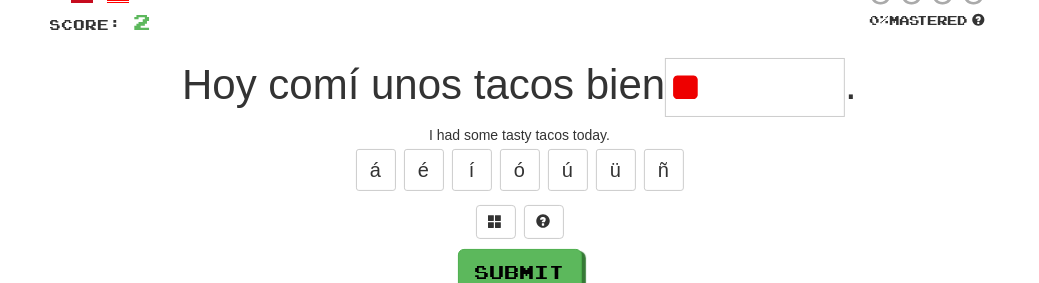 type on "*" 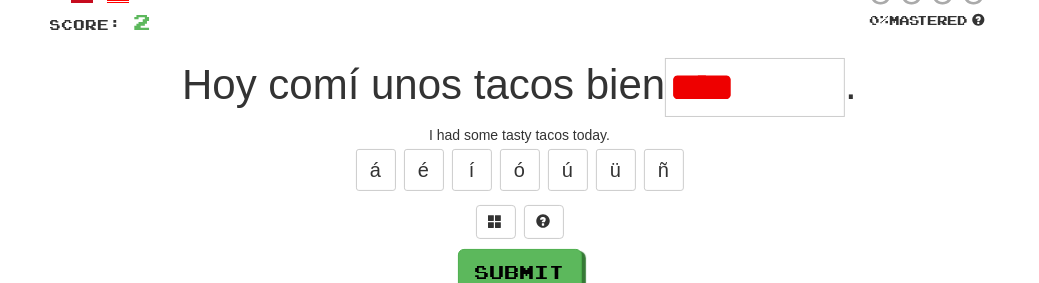 type on "*****" 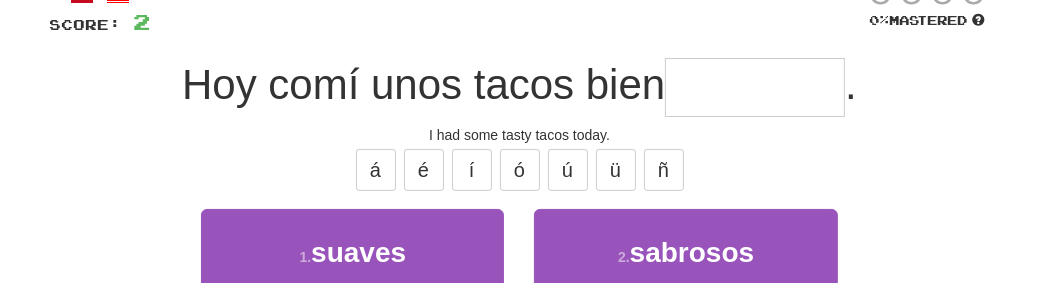 scroll, scrollTop: 240, scrollLeft: 0, axis: vertical 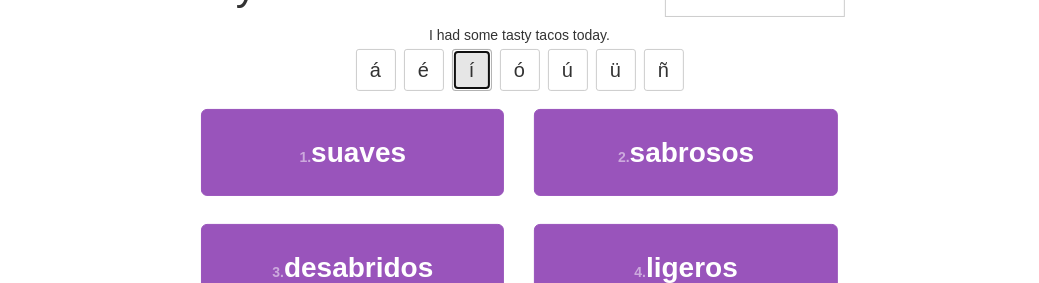 click on "í" at bounding box center (472, 70) 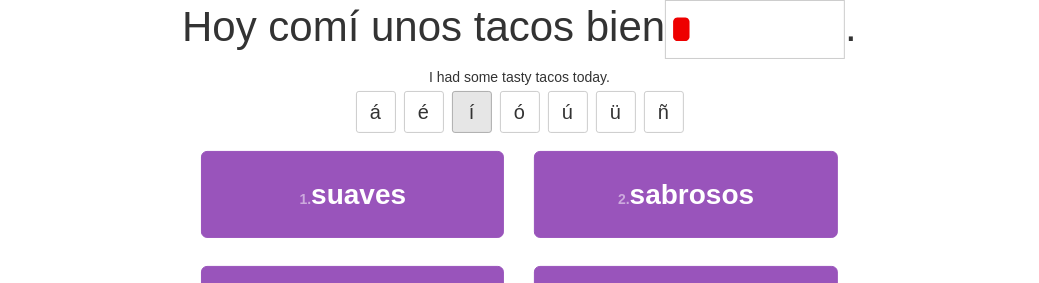type on "********" 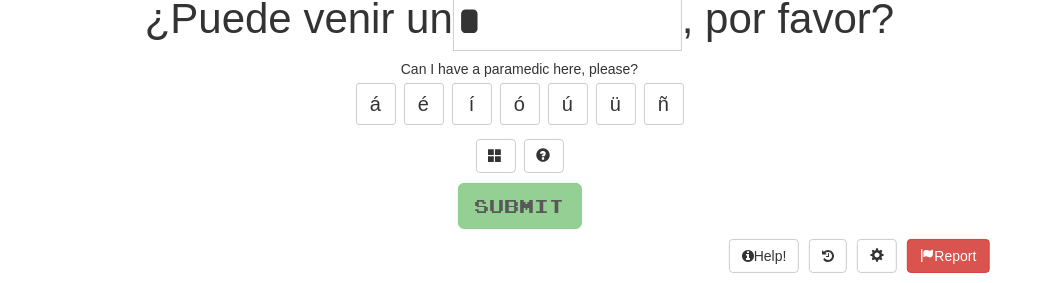 scroll, scrollTop: 203, scrollLeft: 0, axis: vertical 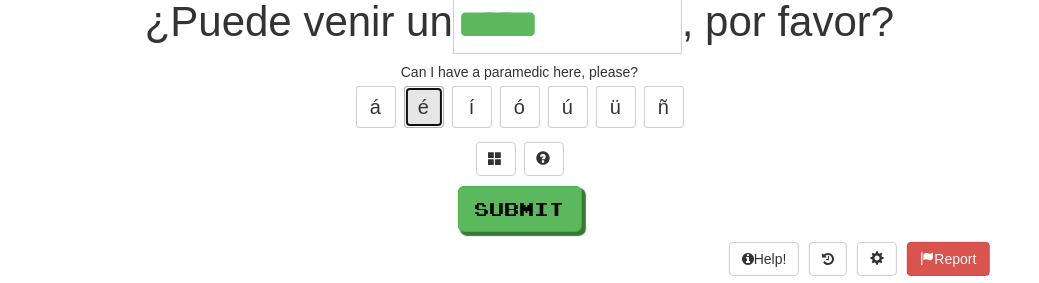 click on "é" at bounding box center (424, 107) 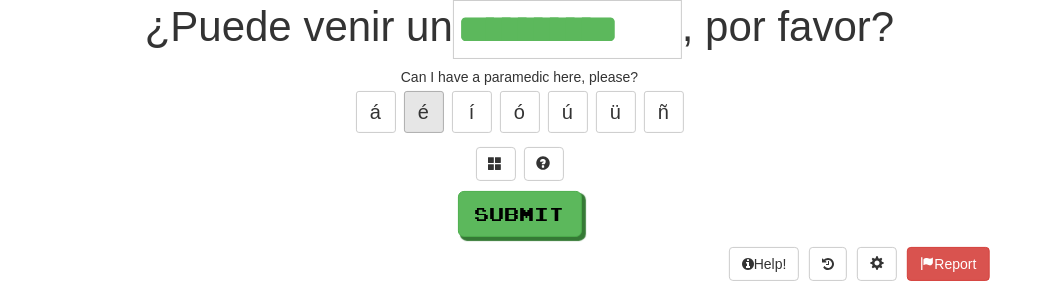 type on "**********" 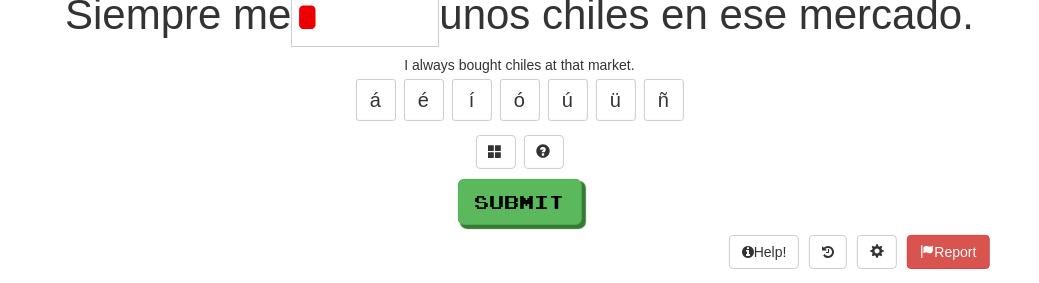 scroll, scrollTop: 203, scrollLeft: 0, axis: vertical 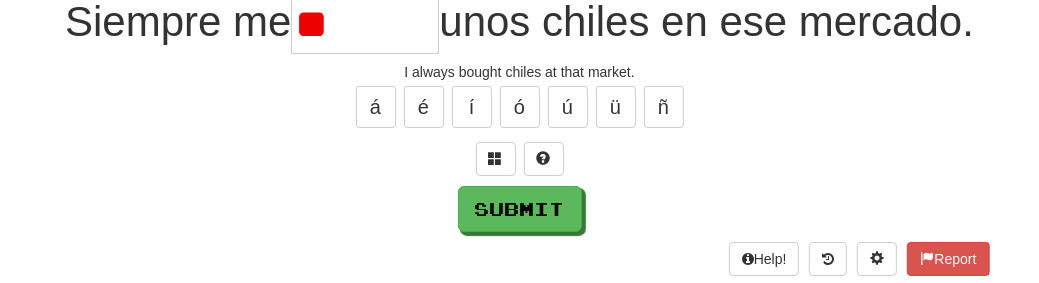 type on "*" 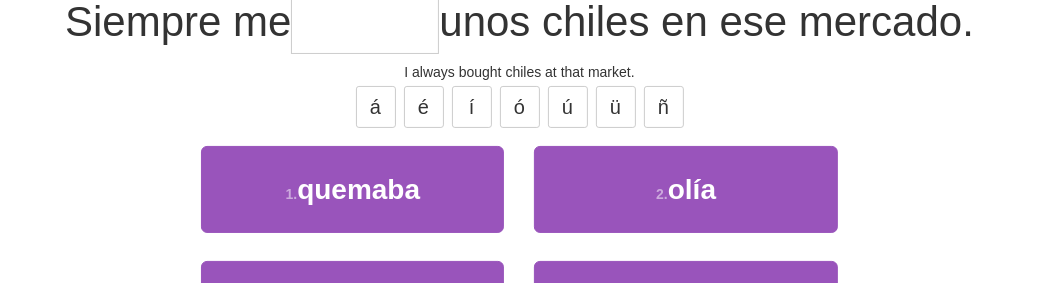 scroll, scrollTop: 304, scrollLeft: 0, axis: vertical 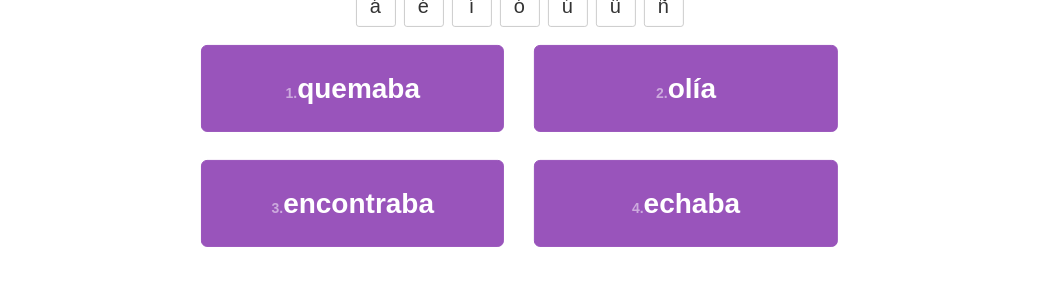 type on "******" 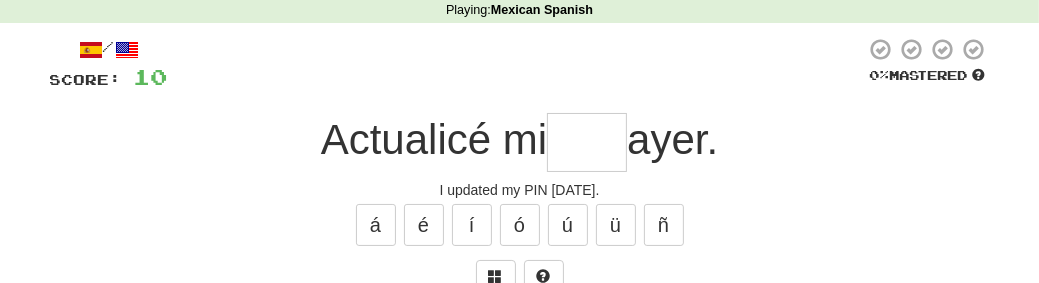 scroll, scrollTop: 44, scrollLeft: 0, axis: vertical 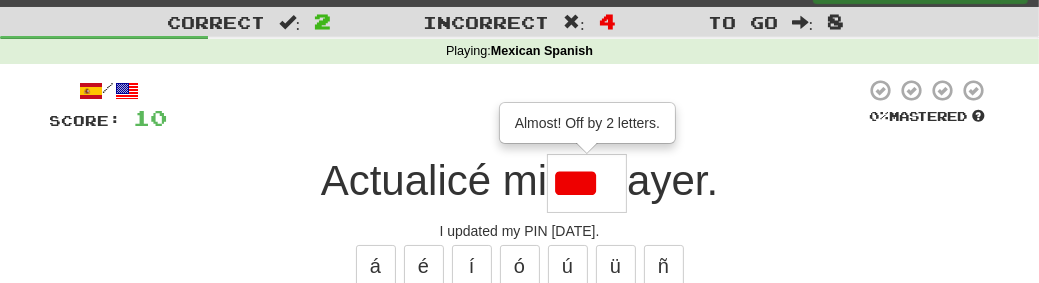 type on "***" 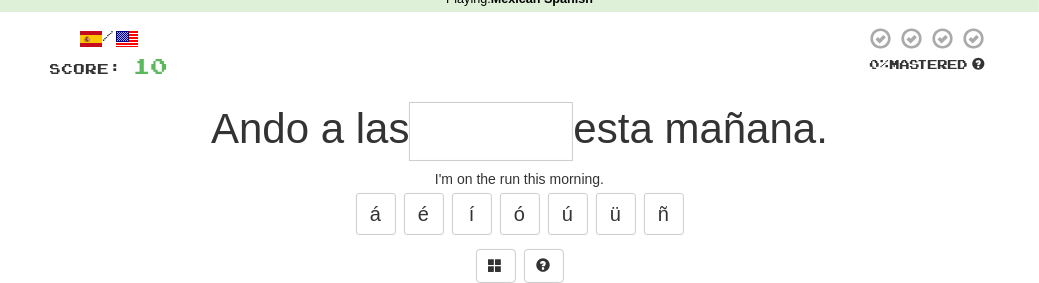 scroll, scrollTop: 97, scrollLeft: 0, axis: vertical 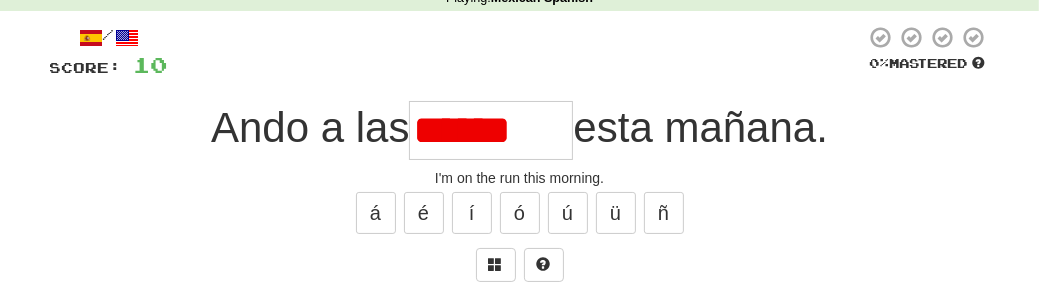 type on "********" 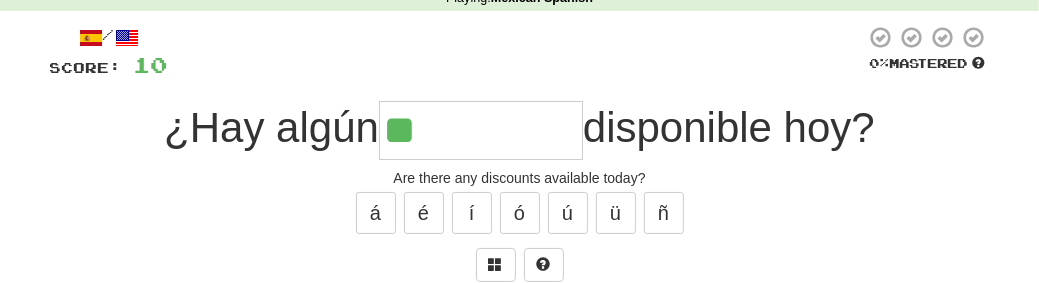 type on "***" 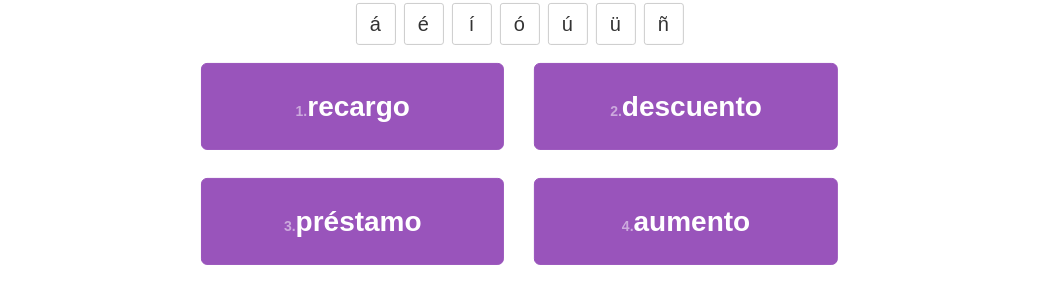 type on "*********" 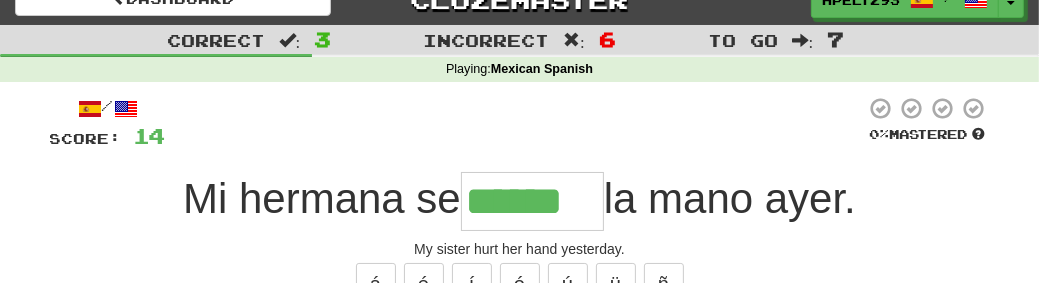 scroll, scrollTop: 36, scrollLeft: 0, axis: vertical 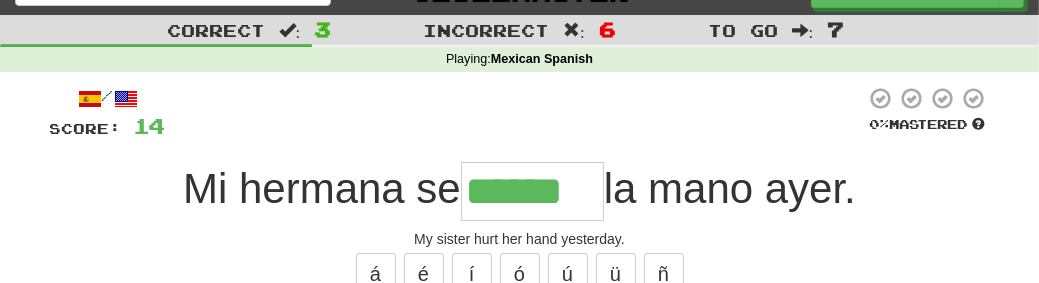 click on "á é í ó ú ü ñ" at bounding box center [520, 274] 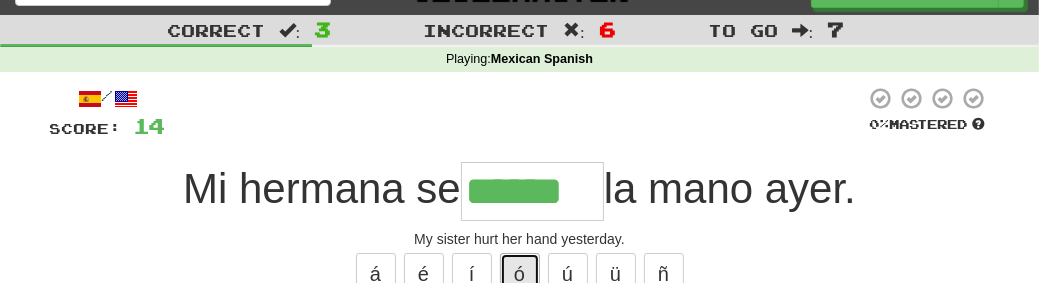 click on "ó" at bounding box center [520, 274] 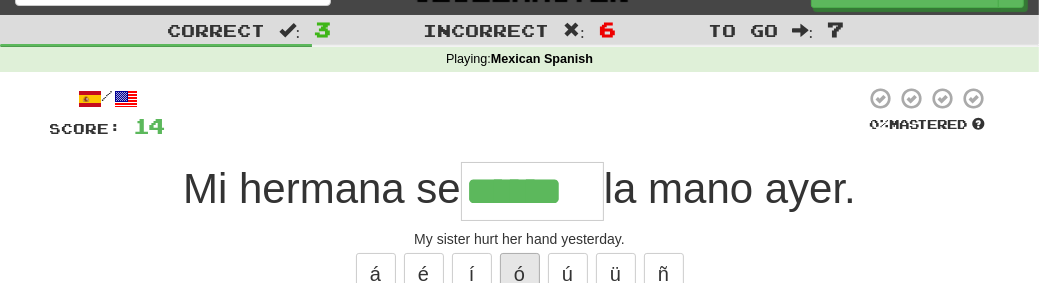 type on "*******" 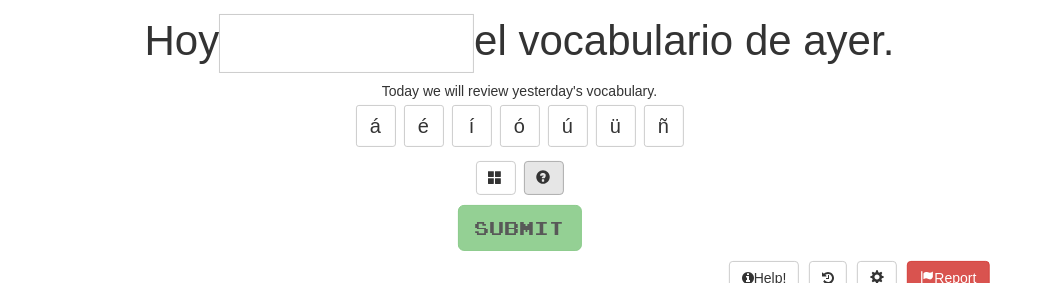 scroll, scrollTop: 185, scrollLeft: 0, axis: vertical 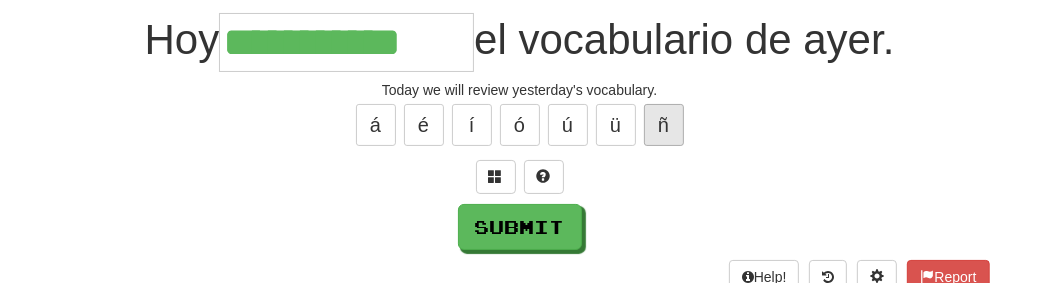 type on "**********" 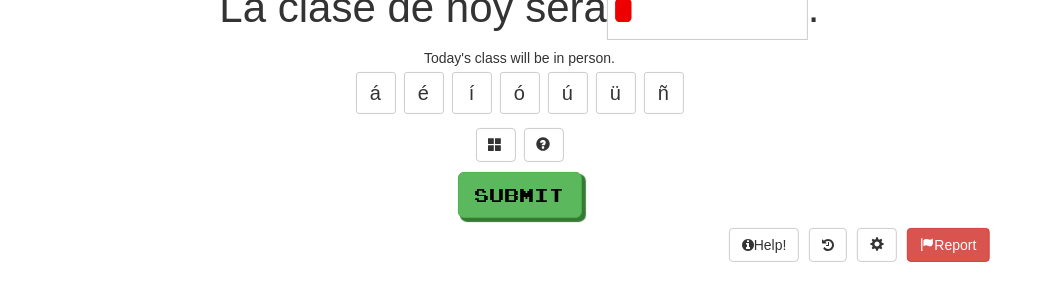 type on "**" 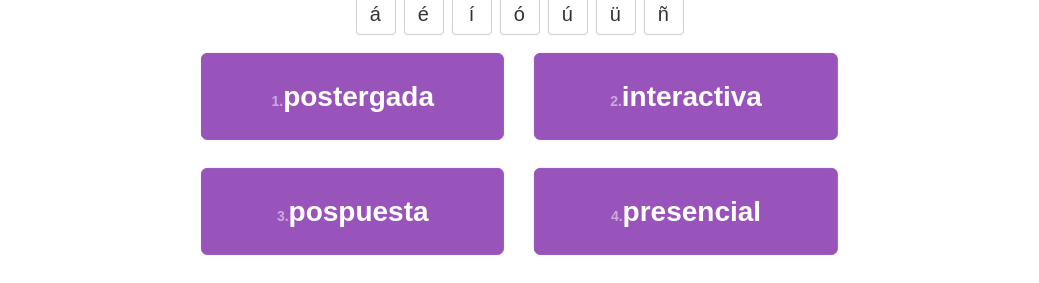 scroll, scrollTop: 297, scrollLeft: 0, axis: vertical 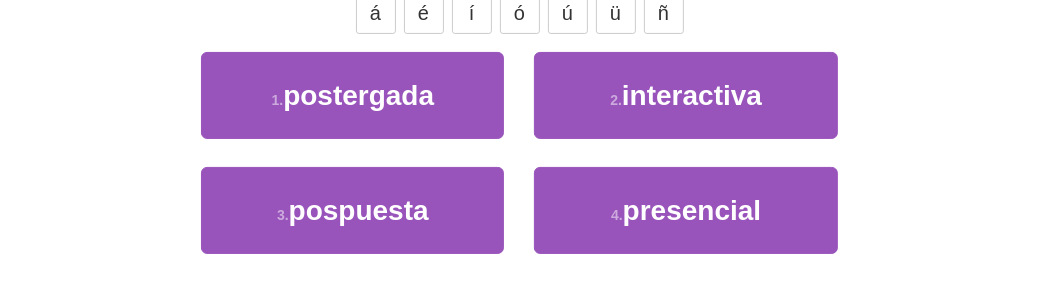 type on "**********" 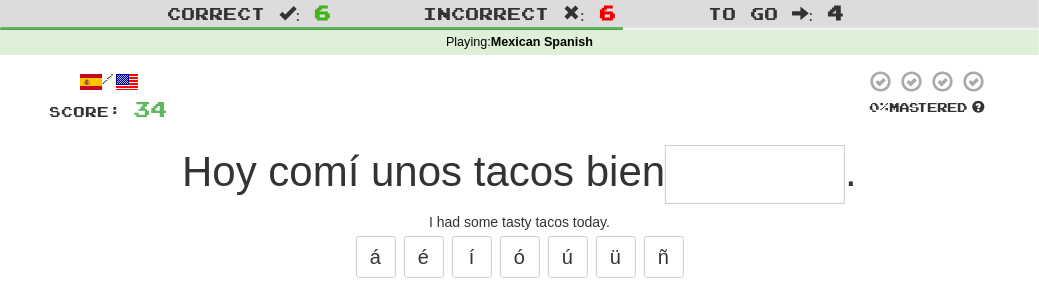 scroll, scrollTop: 90, scrollLeft: 0, axis: vertical 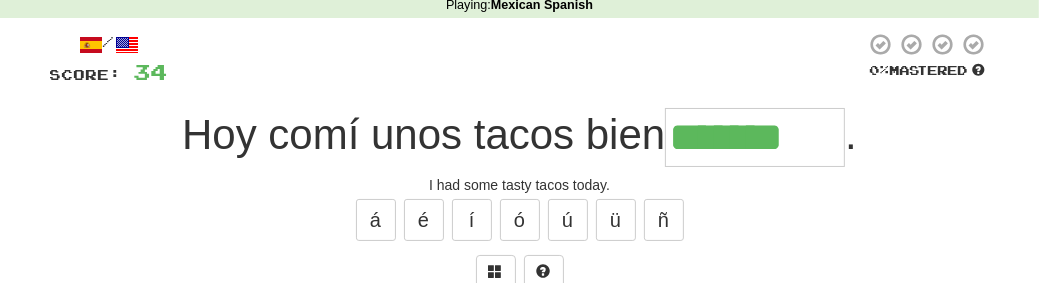 type on "********" 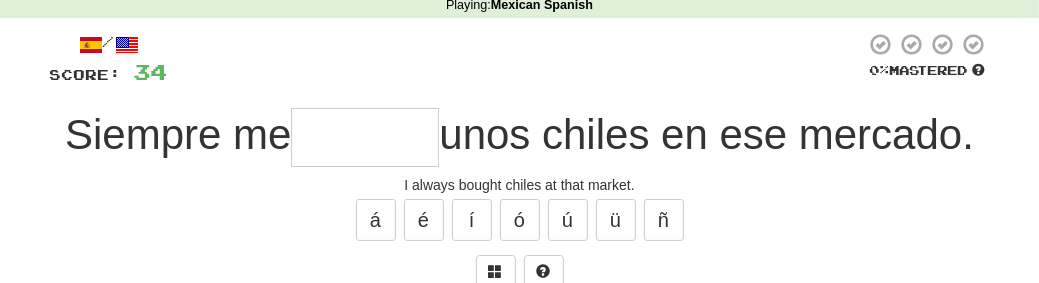 scroll, scrollTop: 186, scrollLeft: 0, axis: vertical 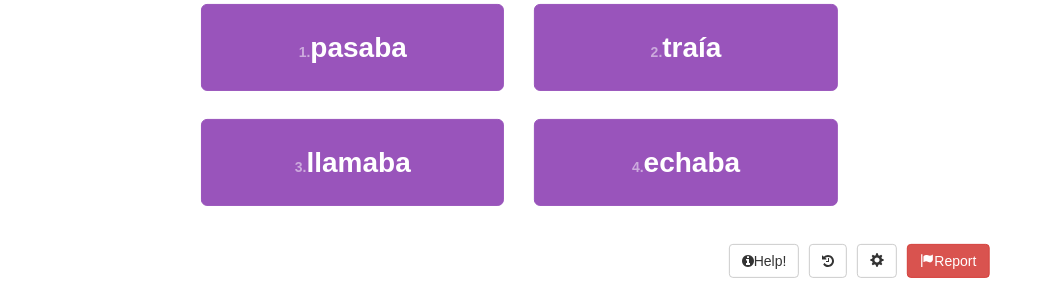 type on "******" 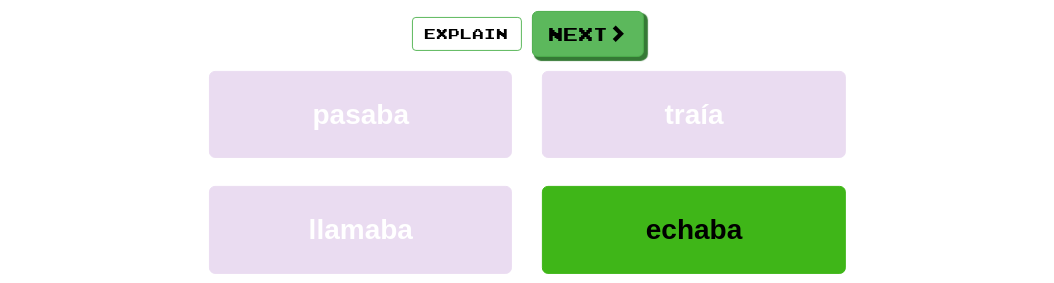 scroll, scrollTop: 352, scrollLeft: 0, axis: vertical 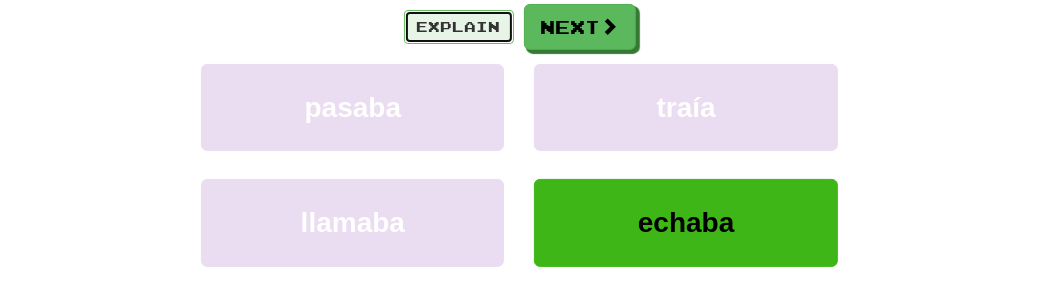 click on "Explain" at bounding box center (459, 27) 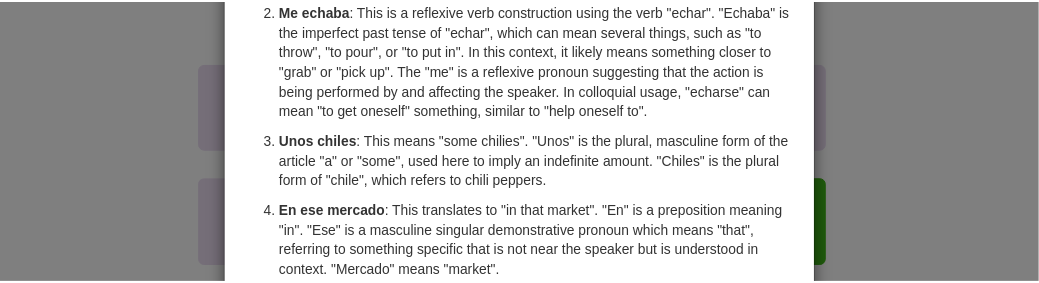scroll, scrollTop: 167, scrollLeft: 0, axis: vertical 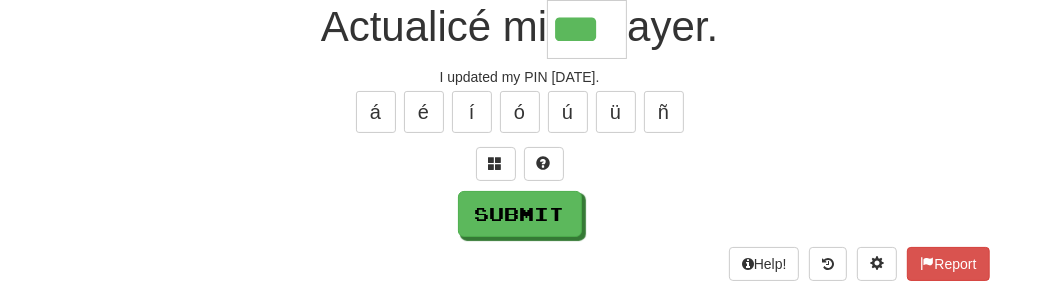 type on "***" 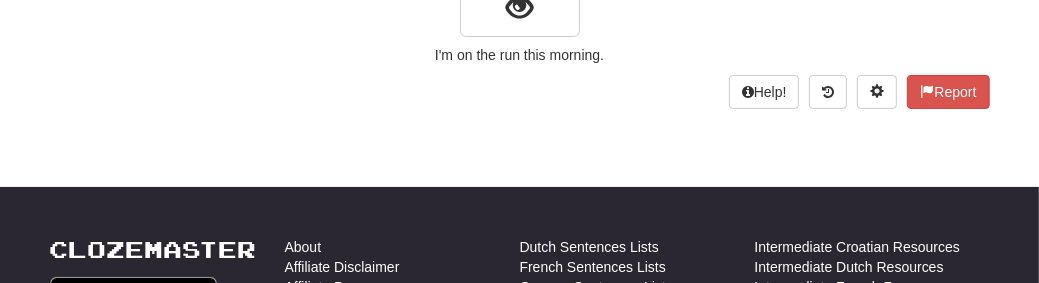 scroll, scrollTop: 198, scrollLeft: 0, axis: vertical 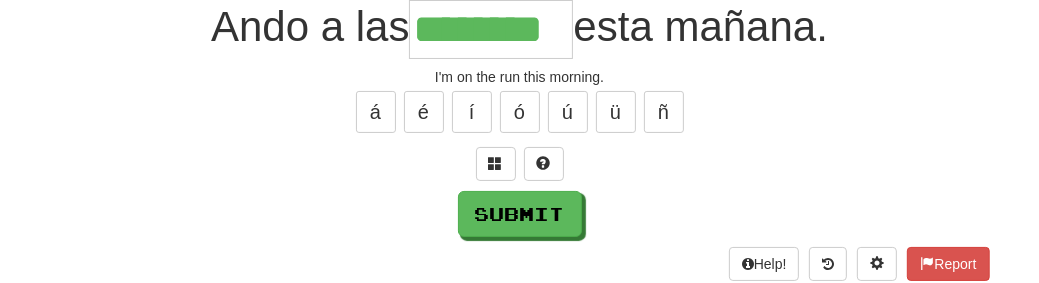 type on "********" 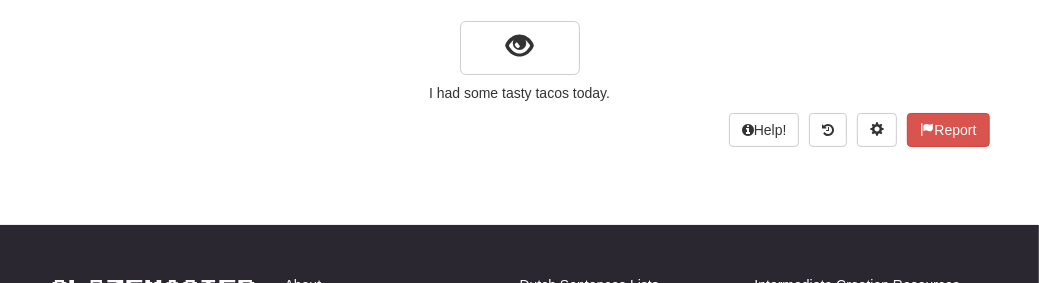 scroll, scrollTop: 179, scrollLeft: 0, axis: vertical 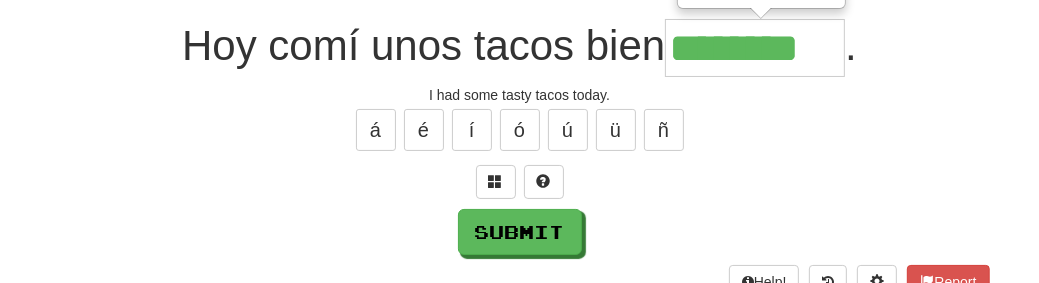 type on "********" 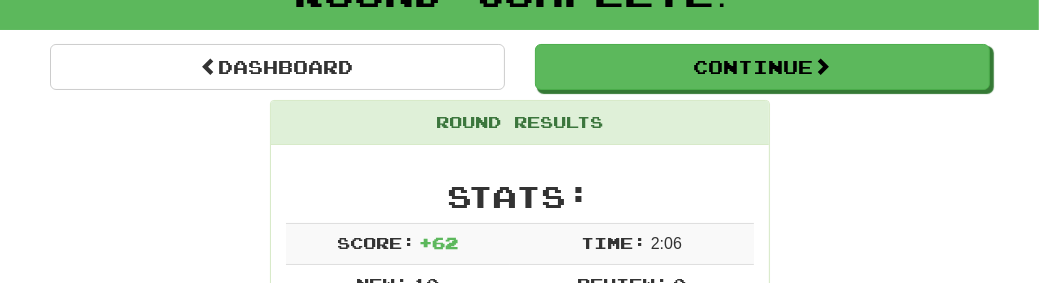scroll, scrollTop: 146, scrollLeft: 0, axis: vertical 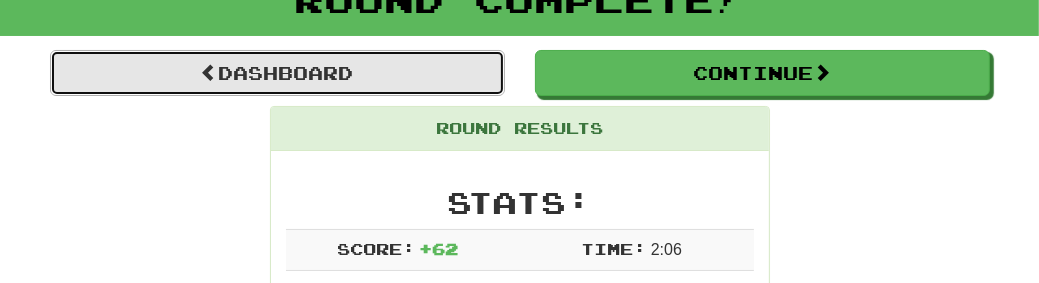 click on "Dashboard" at bounding box center (277, 73) 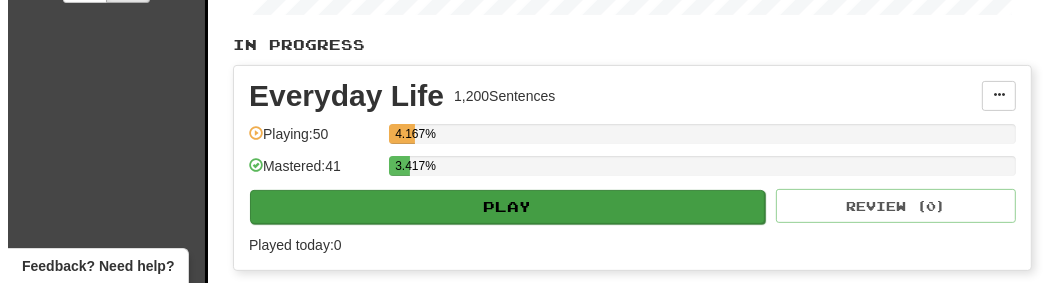 scroll, scrollTop: 740, scrollLeft: 0, axis: vertical 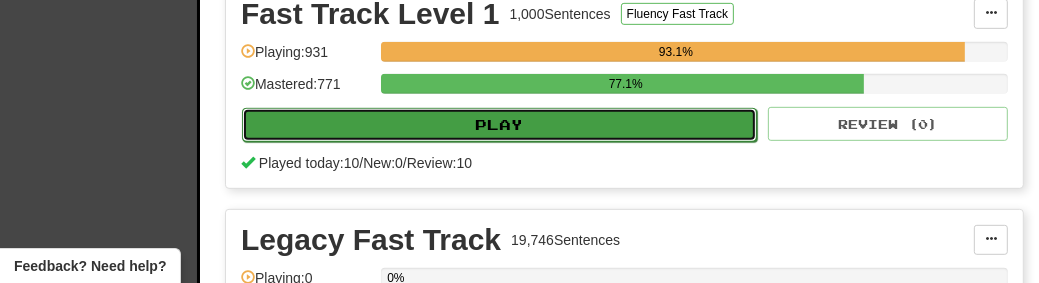click on "Play" at bounding box center (499, 125) 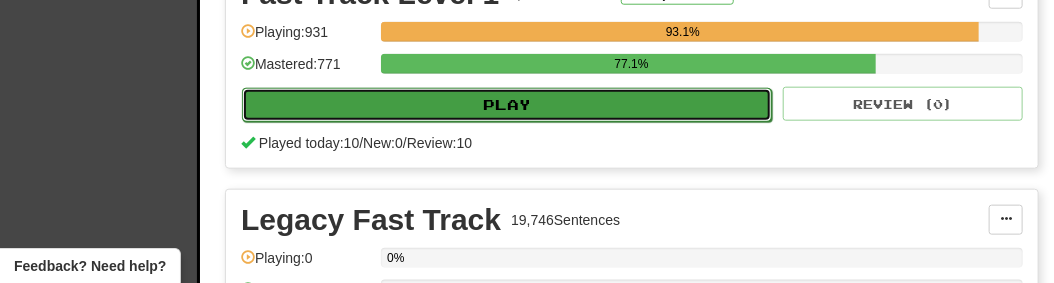 select on "**" 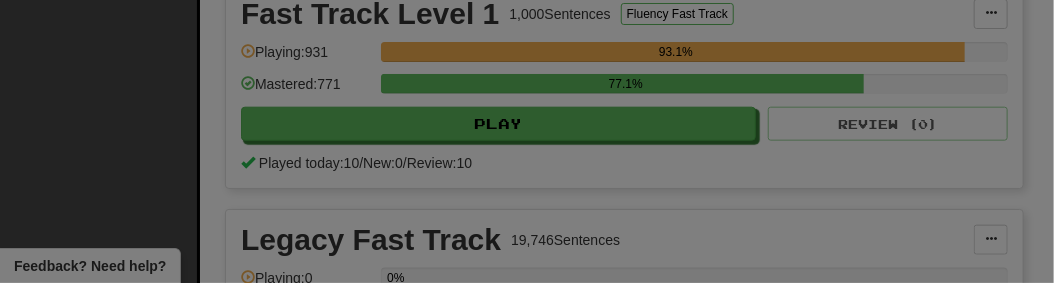 click on "Skill: Vocabulary Listening Speaking" at bounding box center (0, 0) 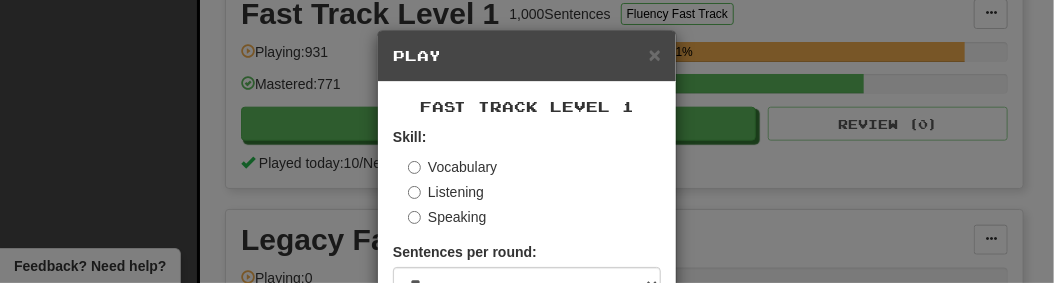scroll, scrollTop: 262, scrollLeft: 0, axis: vertical 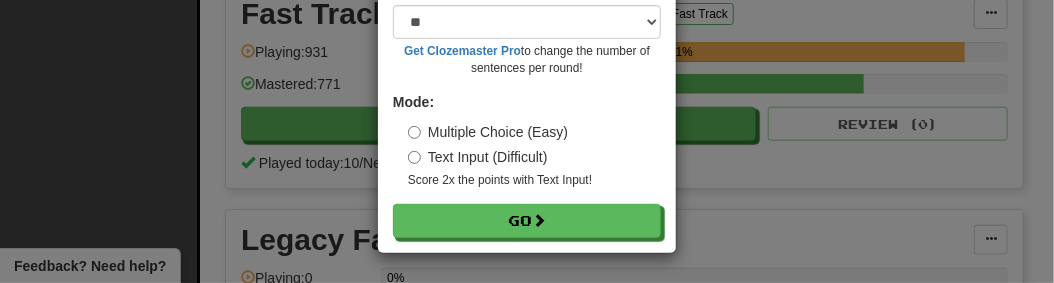 click on "Skill: Vocabulary Listening Speaking Sentences per round: * ** ** ** ** ** *** ******** Get Clozemaster Pro  to change the number of sentences per round! Mode: Multiple Choice (Easy) Text Input (Difficult) Score 2x the points with Text Input ! Go" at bounding box center (527, 51) 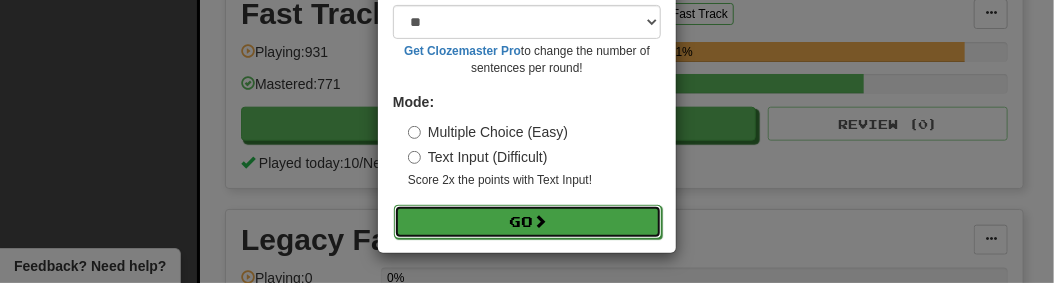 click at bounding box center [540, 221] 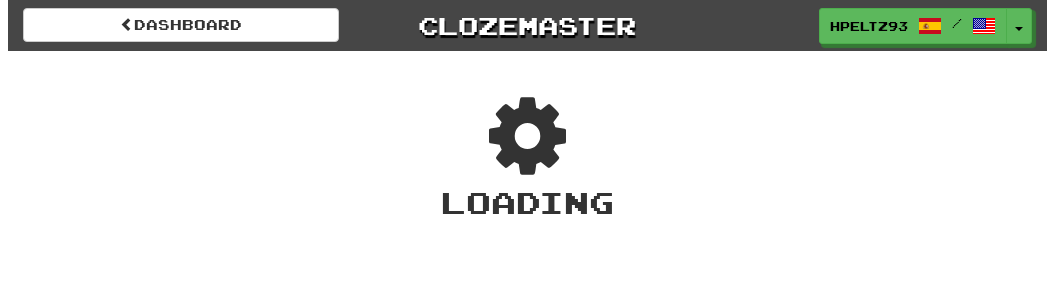 scroll, scrollTop: 0, scrollLeft: 0, axis: both 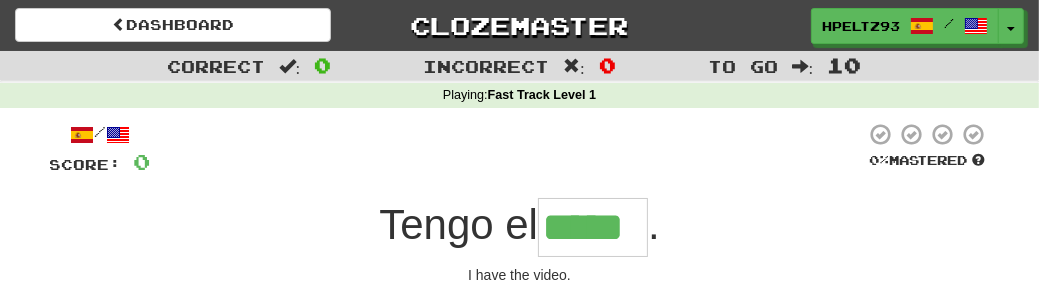 type on "*****" 